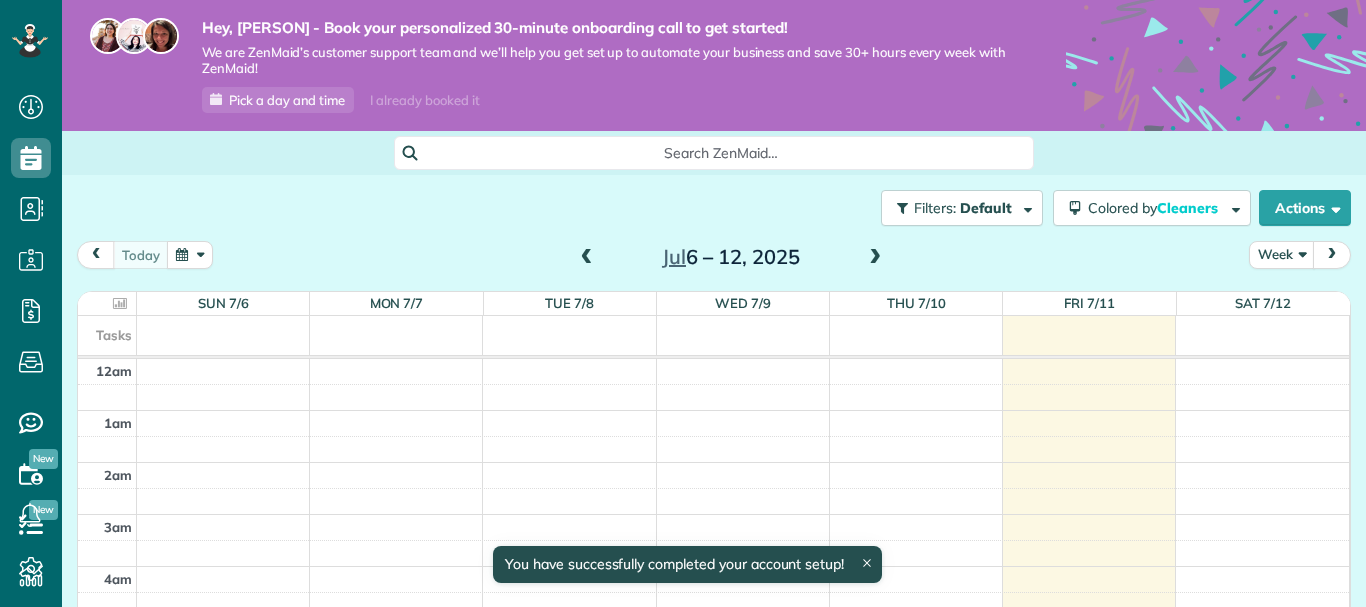 scroll, scrollTop: 0, scrollLeft: 0, axis: both 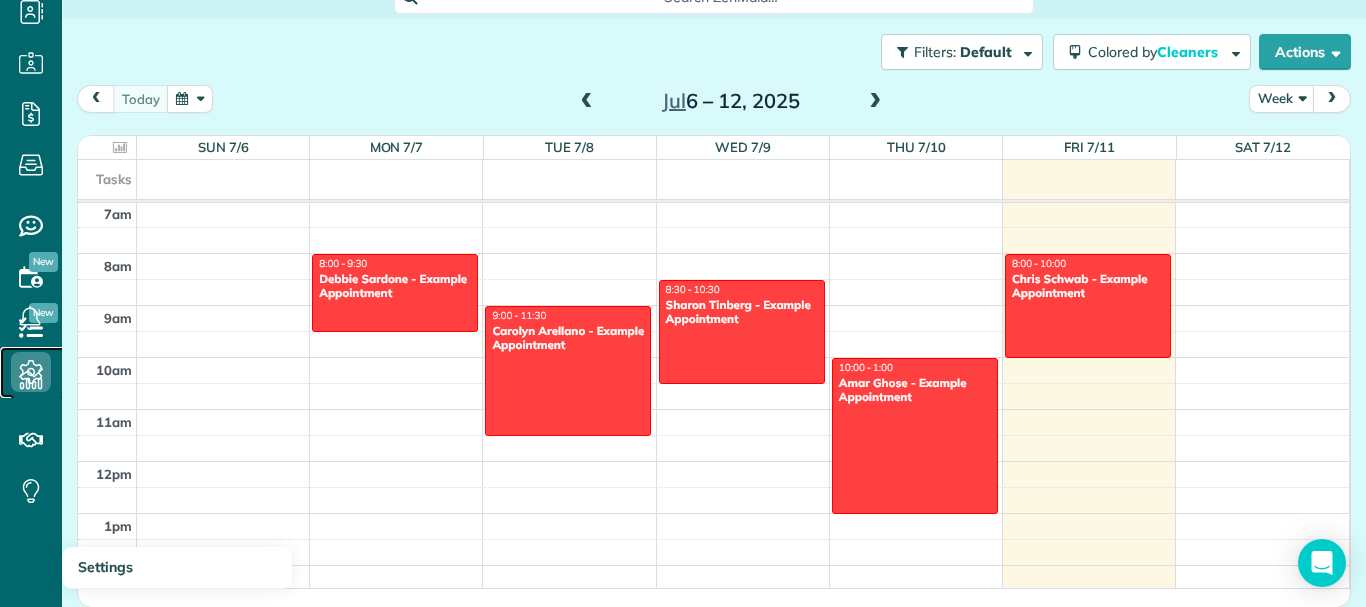 click 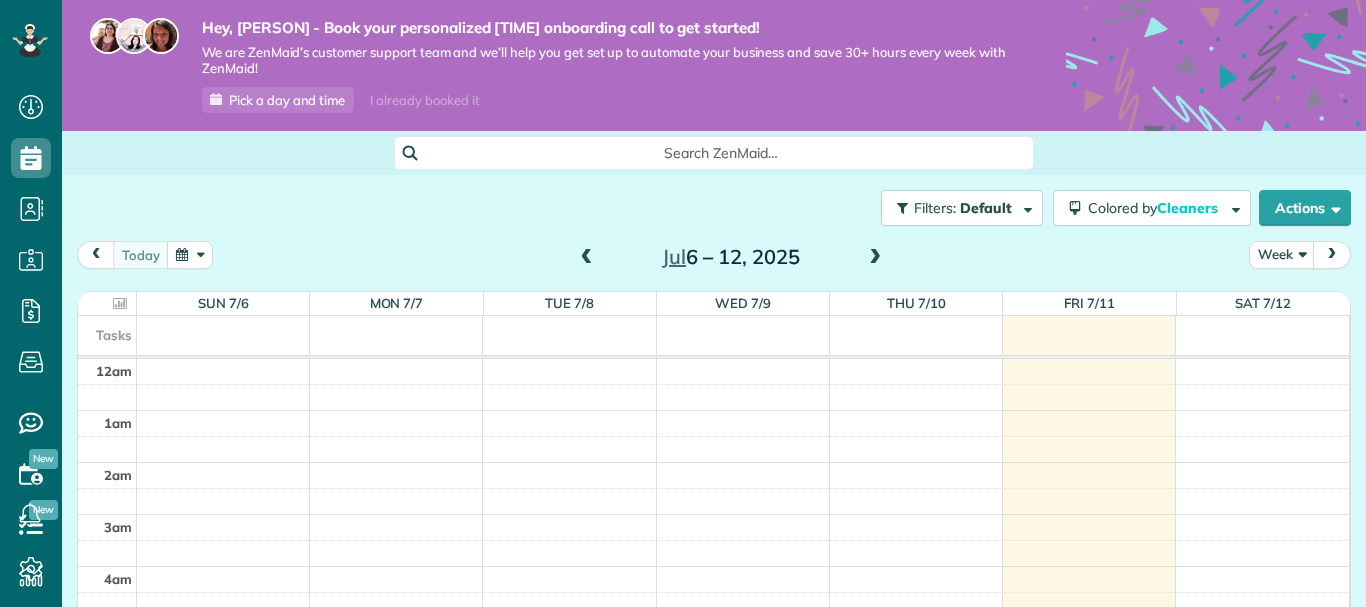 click on "12am 1am 2am 3am 4am 5am 6am 7am 8am 9am 10am 11am 12pm 1pm 2pm 3pm 4pm 5pm 6pm 7pm 8pm 9pm 10pm 11pm 7:15 - 7:30 8:00 - 9:30 Debbie Sardone - Example Appointment 1234 Wilshire Boulevard Los Angeles, CA 90017 9:00 - 11:30 Carolyn Arellano - Example Appointment 8970 Bolsa Avenue Westminster, CA 92683 8:30 - 10:30 Sharon Tinberg - Example Appointment 6375 West Charleston Boulevard Las Vegas, NV 89146 10:00 - 1:00 Amar Ghose - Example Appointment 673 Park Boulevard Palo Alto, CA 94306 8:00 - 10:00 Chris Schwab - Example Appointment 8920 Wilshire Boulevard Beverly Hills, CA 90211" at bounding box center (713, 982) 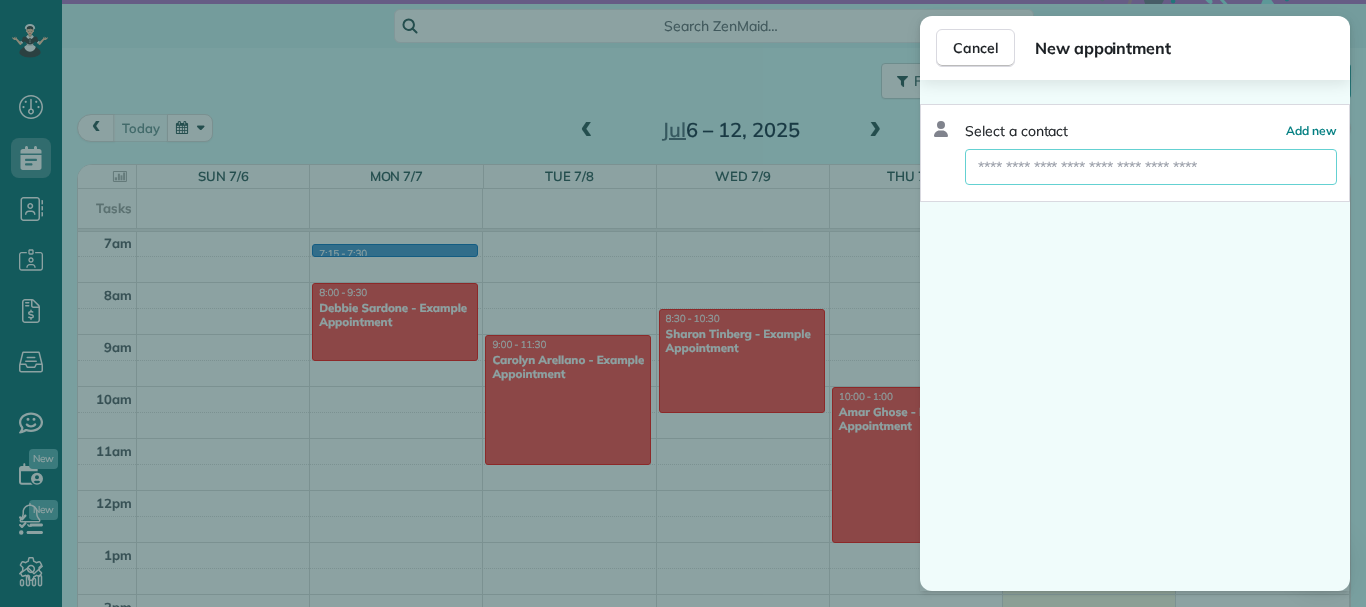 click at bounding box center (1151, 167) 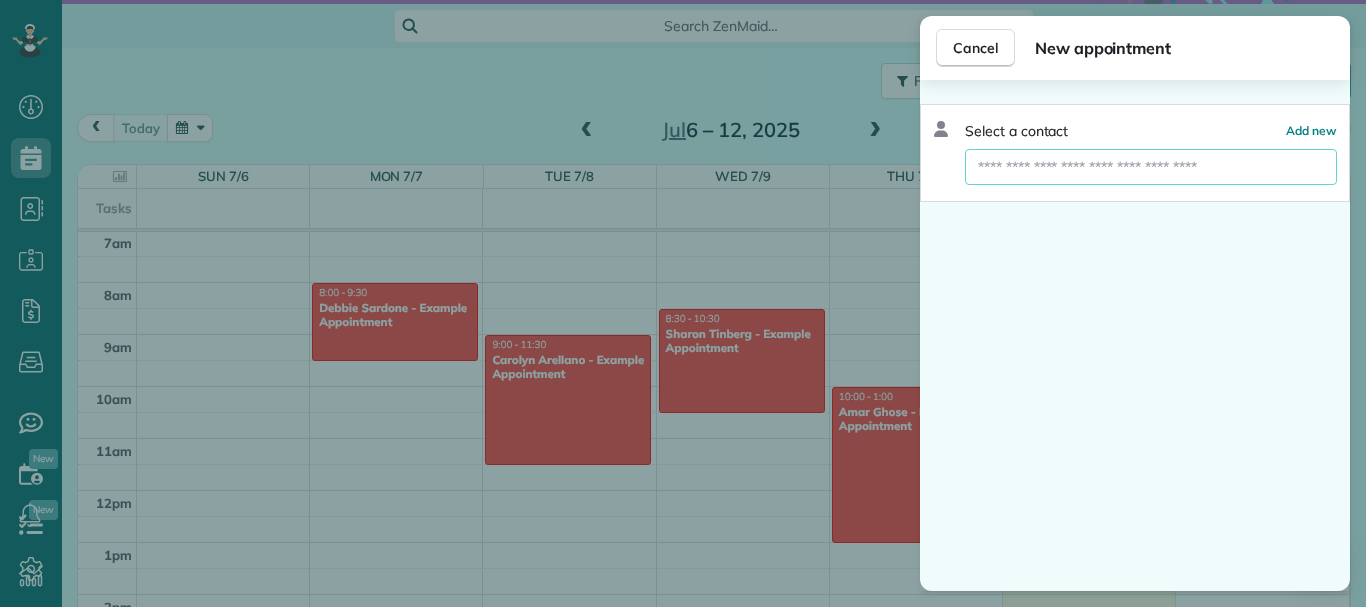 click on "Select a contact Add new" at bounding box center [1135, 153] 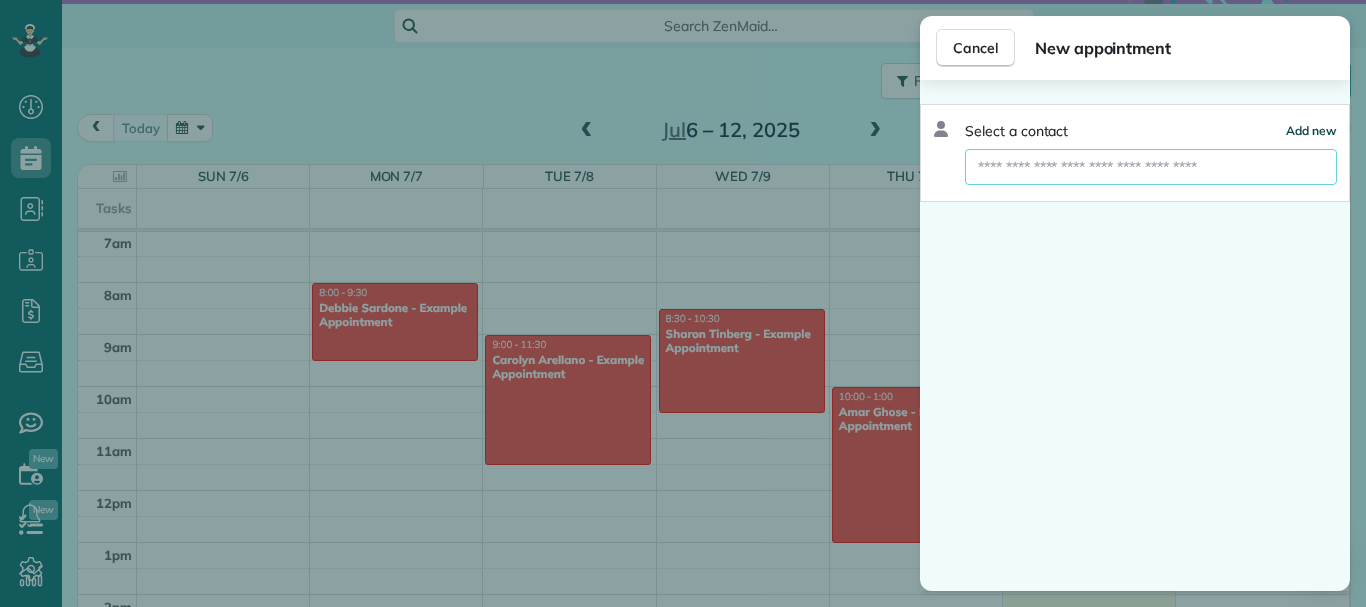 click on "Add new" at bounding box center (1311, 130) 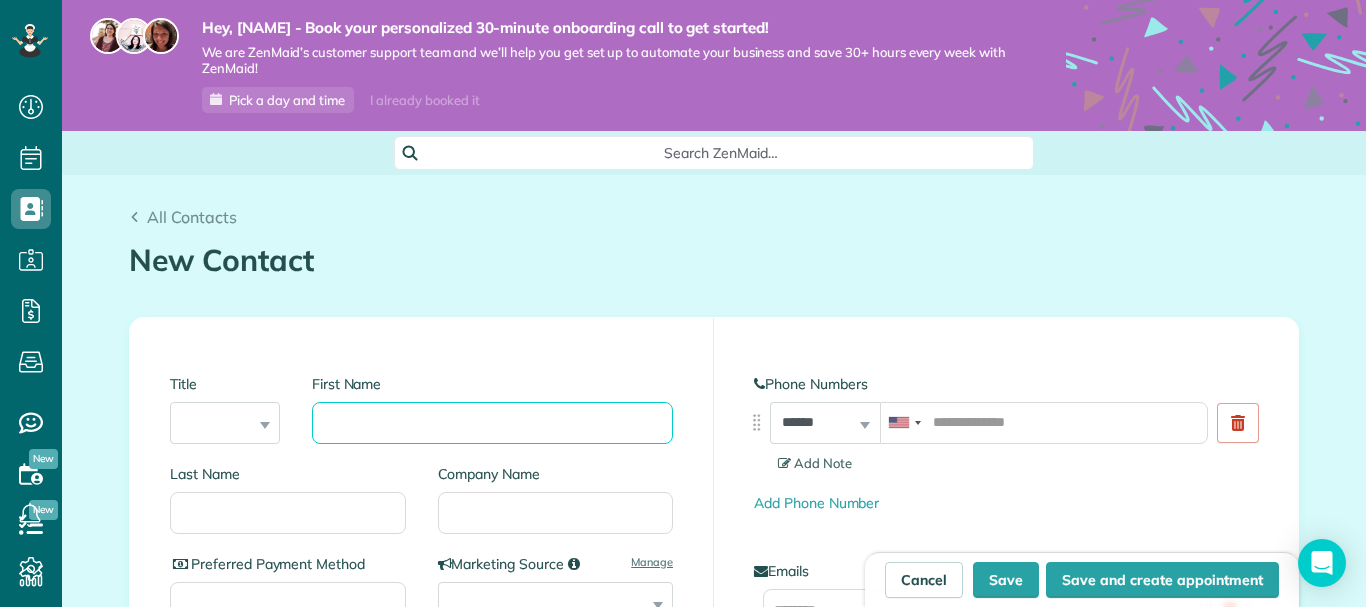 scroll, scrollTop: 0, scrollLeft: 0, axis: both 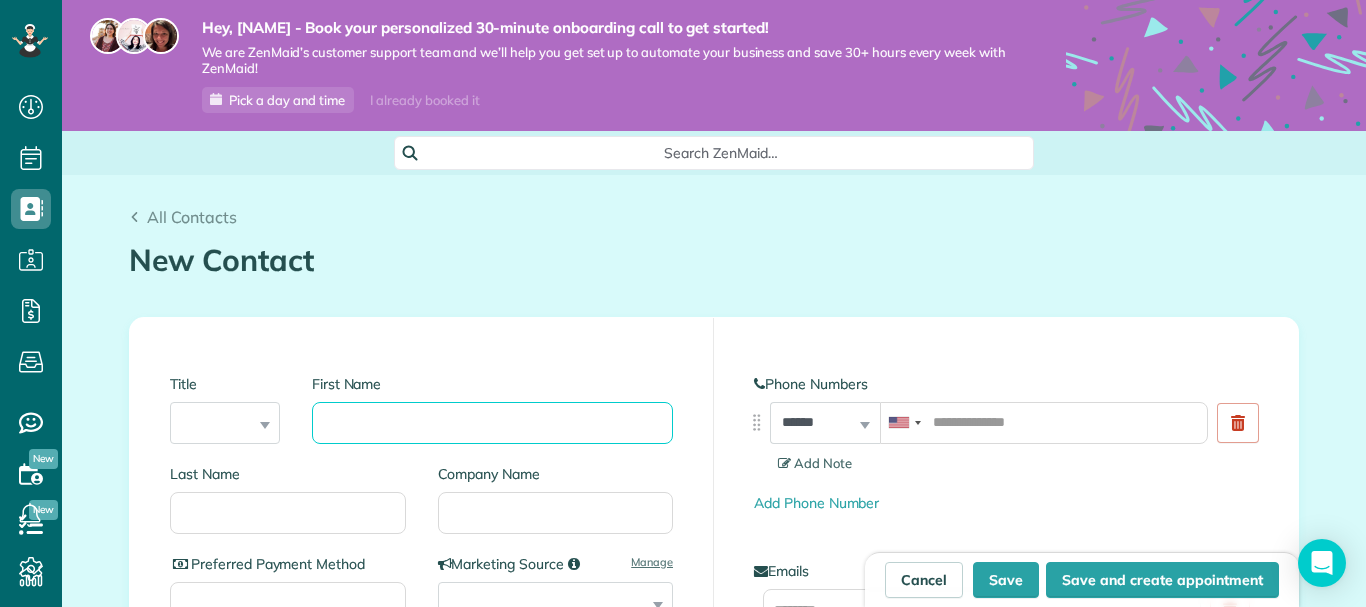 click on "First Name" at bounding box center (492, 423) 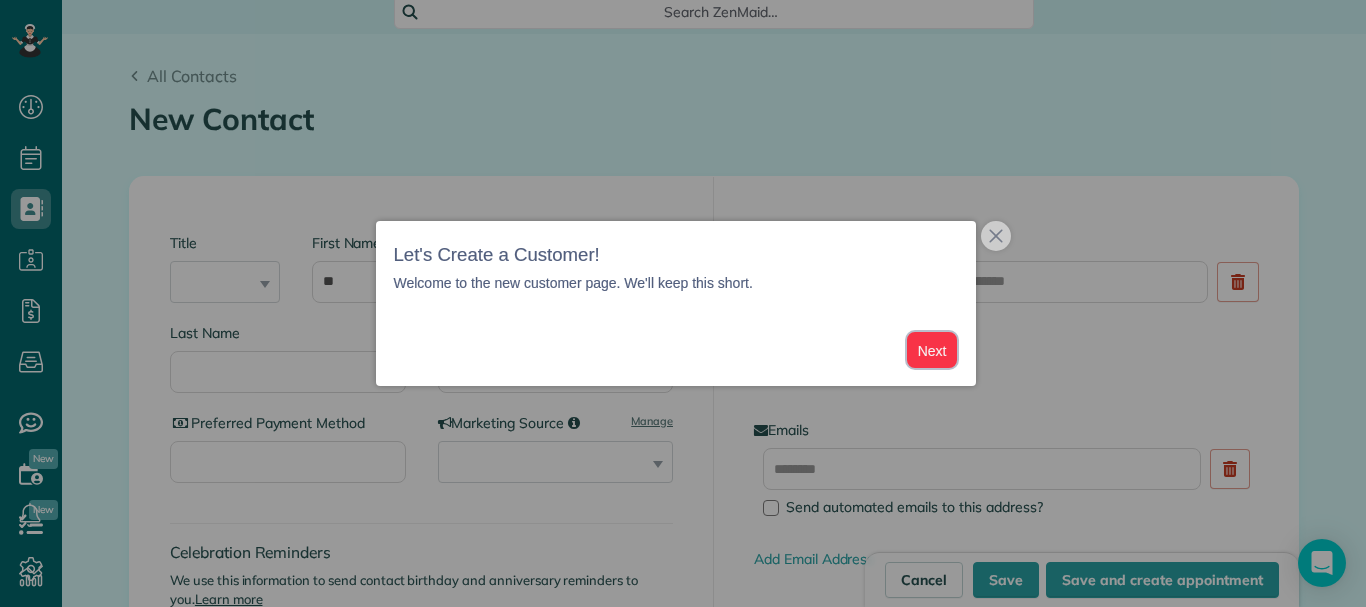 click on "Next" at bounding box center (932, 350) 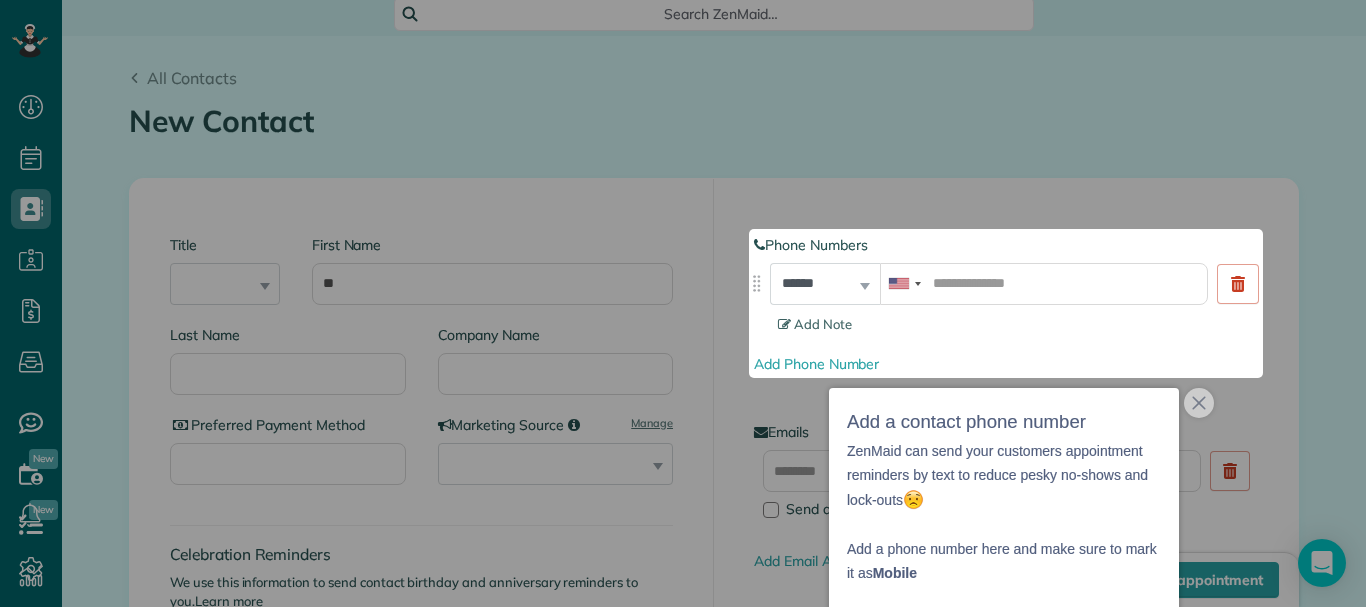 scroll, scrollTop: 138, scrollLeft: 0, axis: vertical 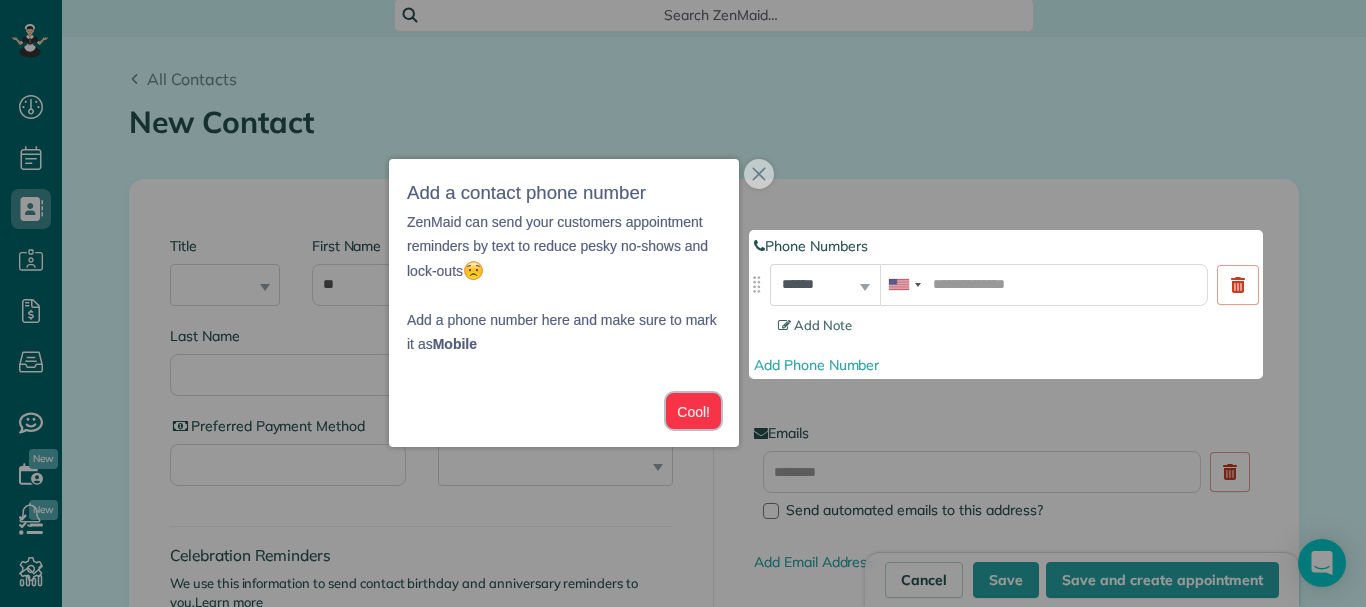 click on "Cool!" at bounding box center [693, 411] 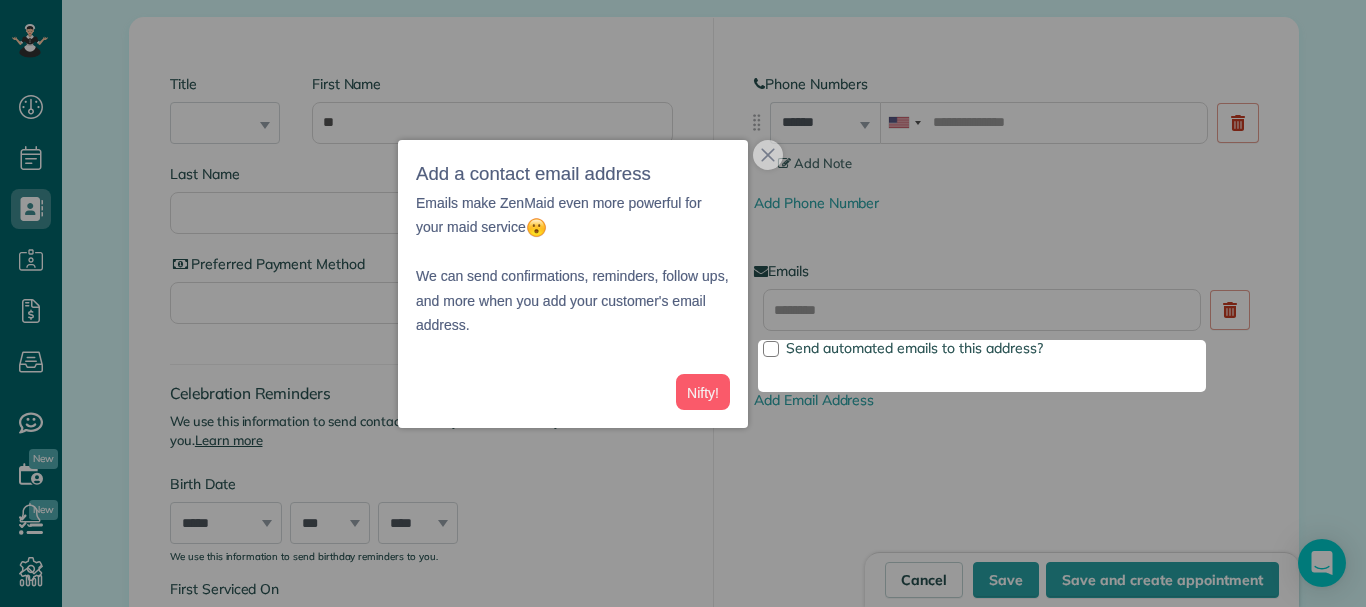 scroll, scrollTop: 305, scrollLeft: 0, axis: vertical 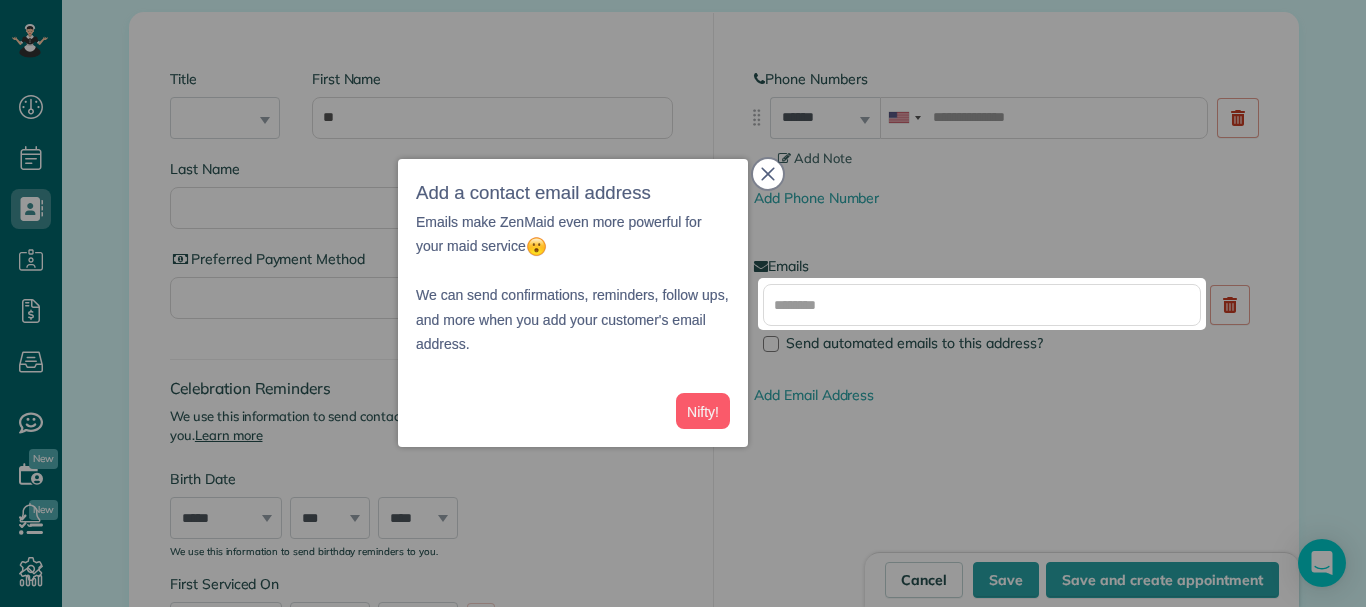 click at bounding box center (768, 174) 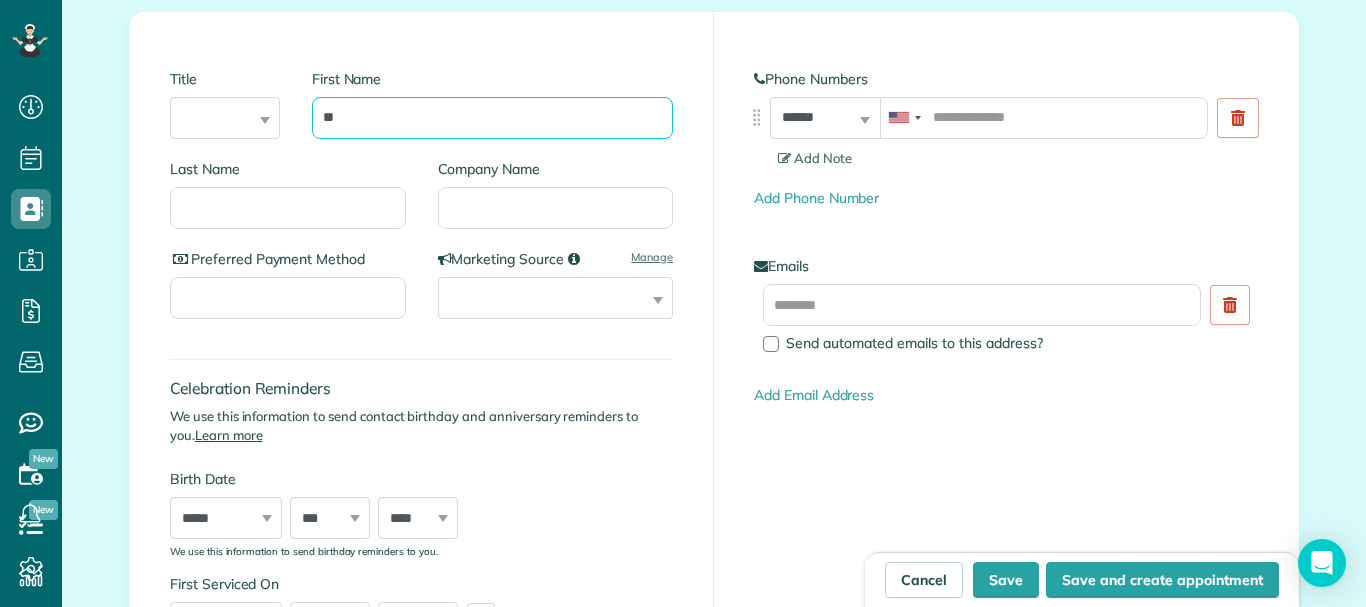 click on "**" at bounding box center (492, 118) 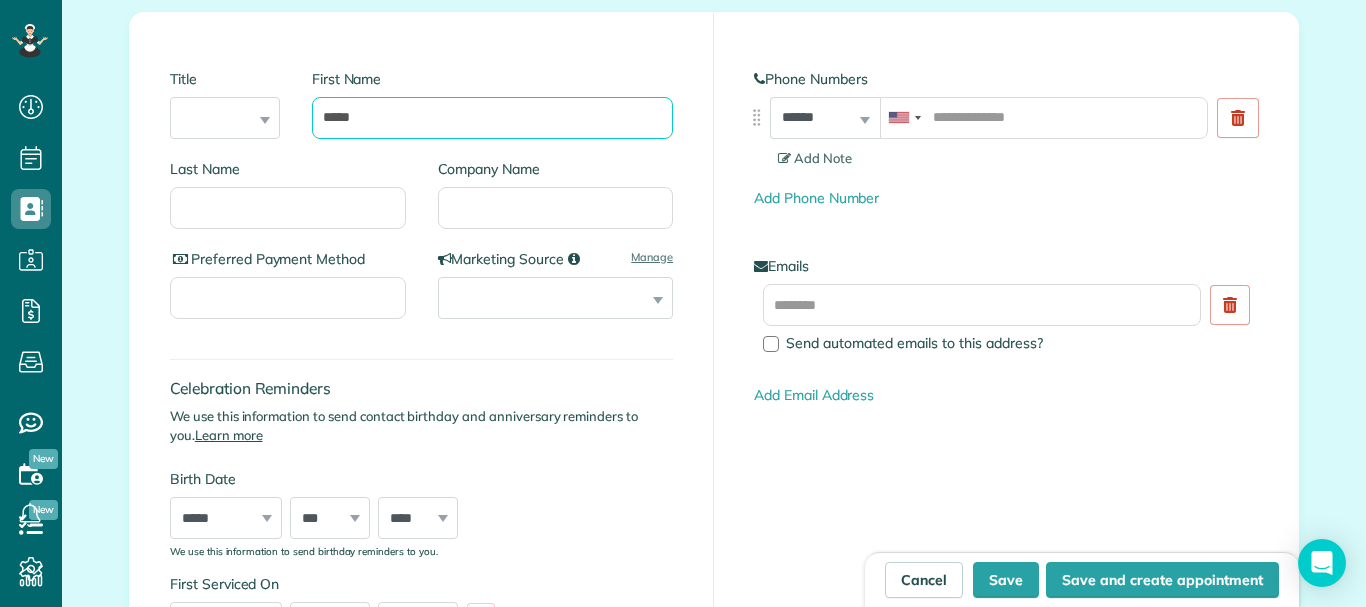 type on "*****" 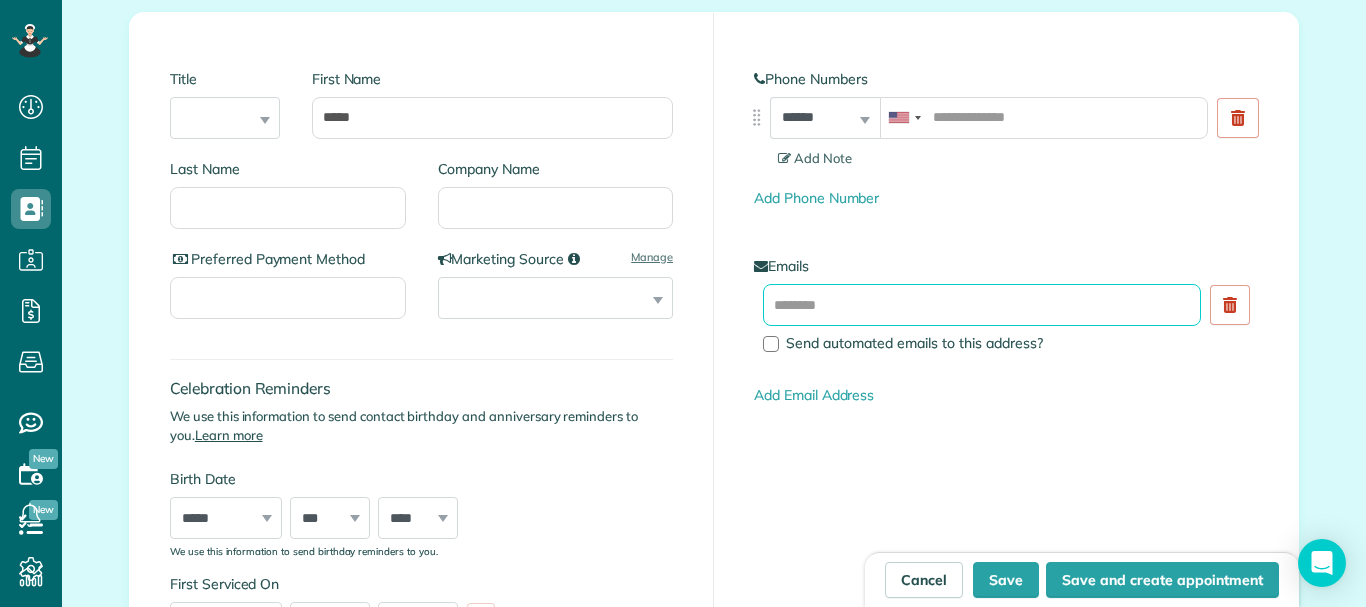 click at bounding box center (982, 305) 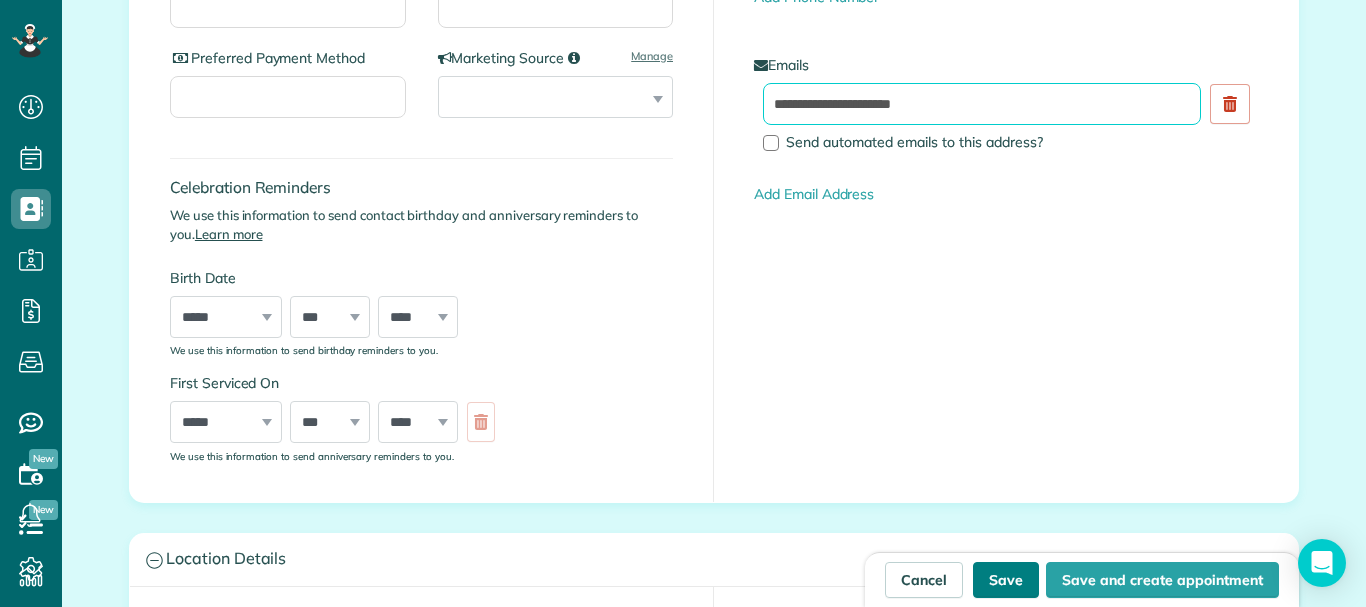 scroll, scrollTop: 512, scrollLeft: 0, axis: vertical 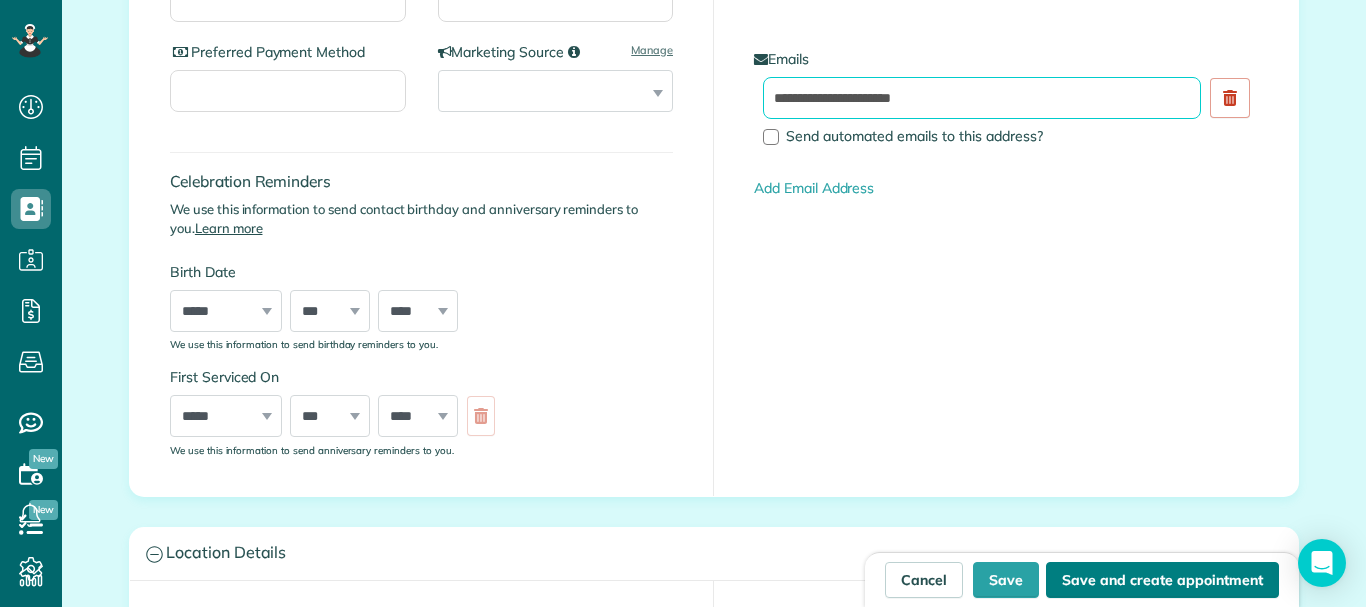 type on "**********" 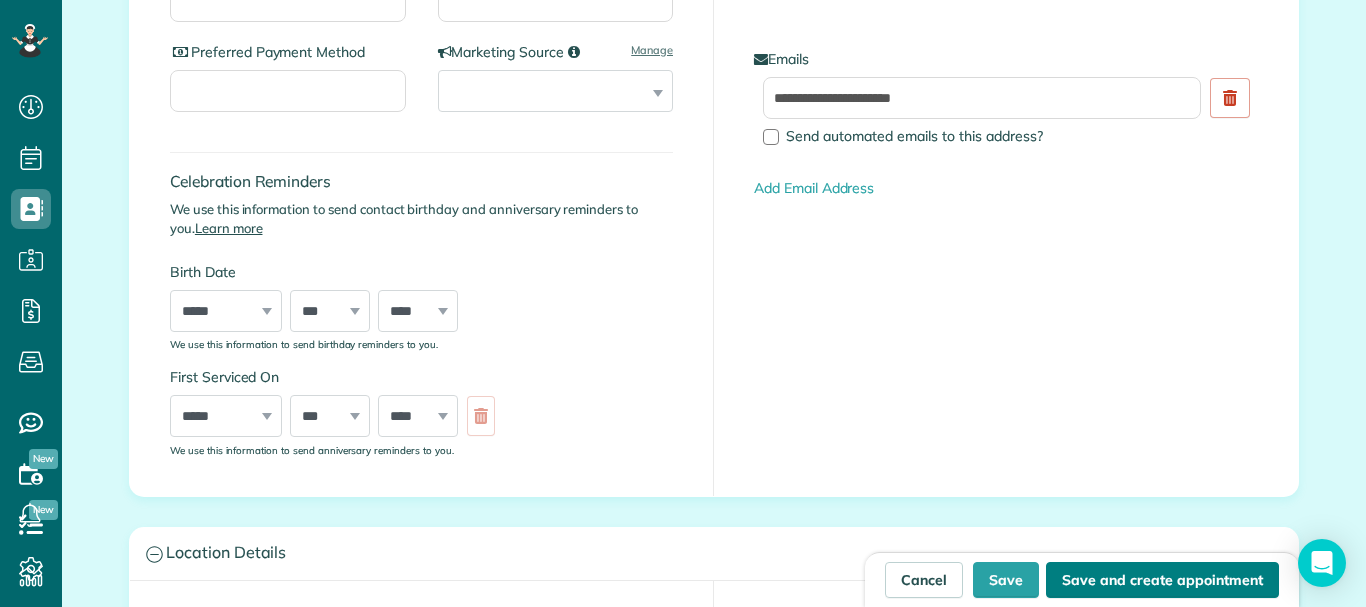 click on "Save and create appointment" at bounding box center [1162, 580] 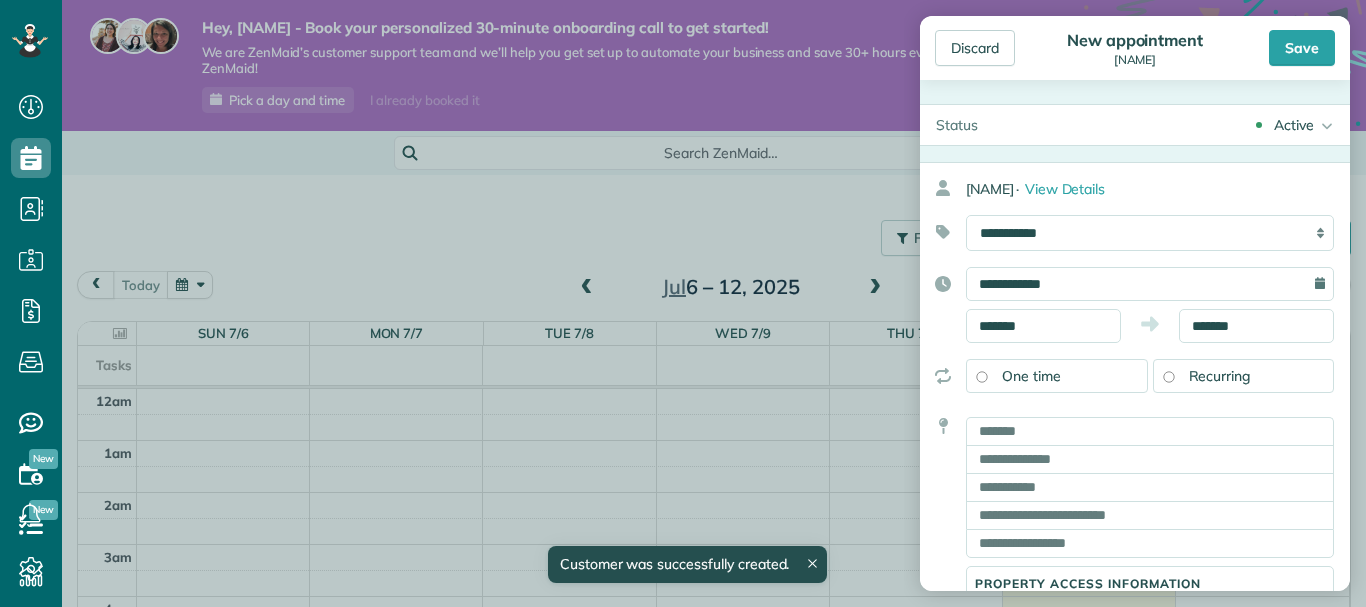 scroll, scrollTop: 0, scrollLeft: 0, axis: both 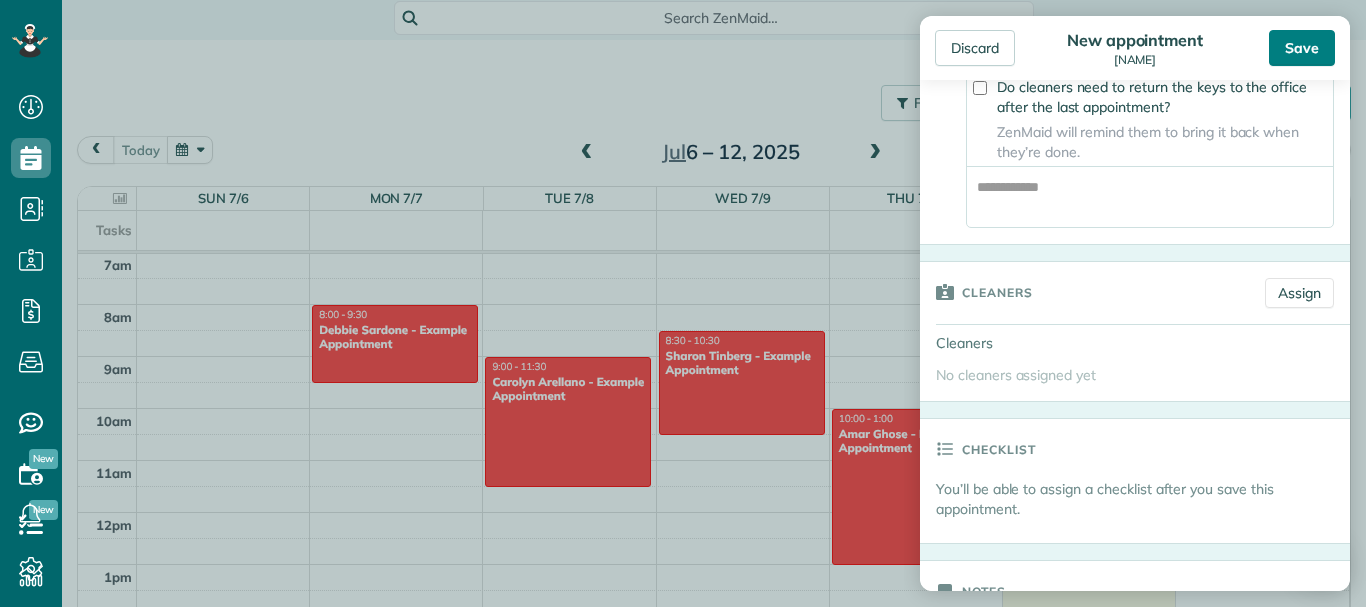 click on "Save" at bounding box center [1302, 48] 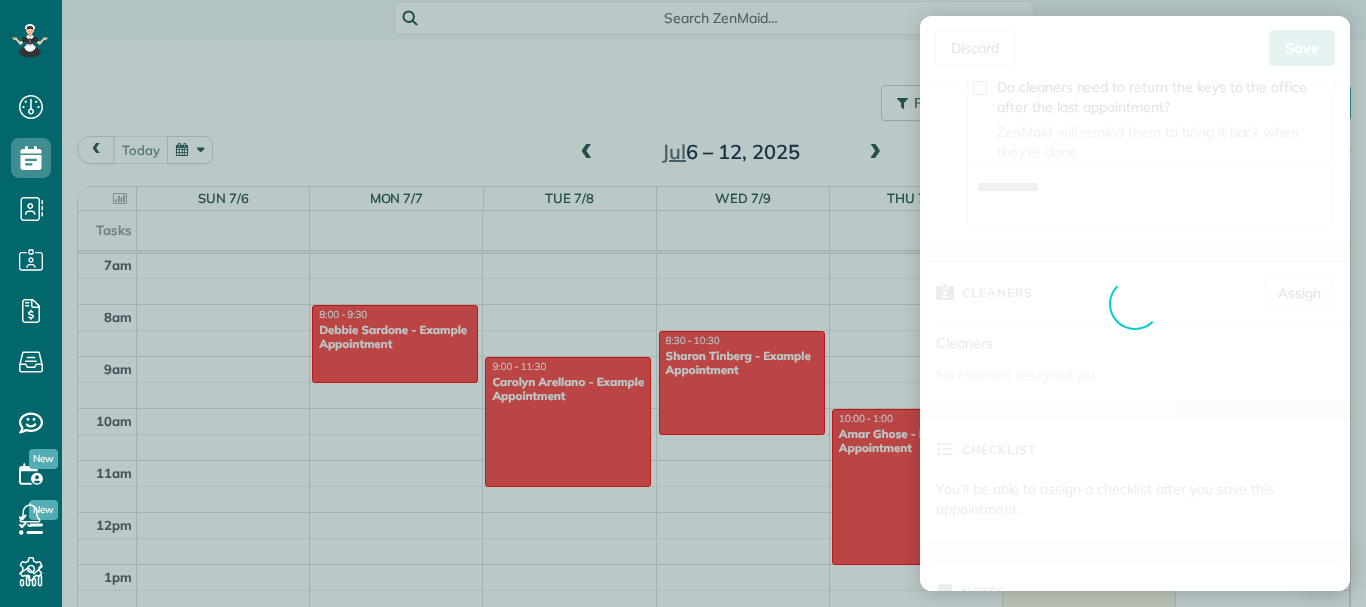 scroll, scrollTop: 622, scrollLeft: 0, axis: vertical 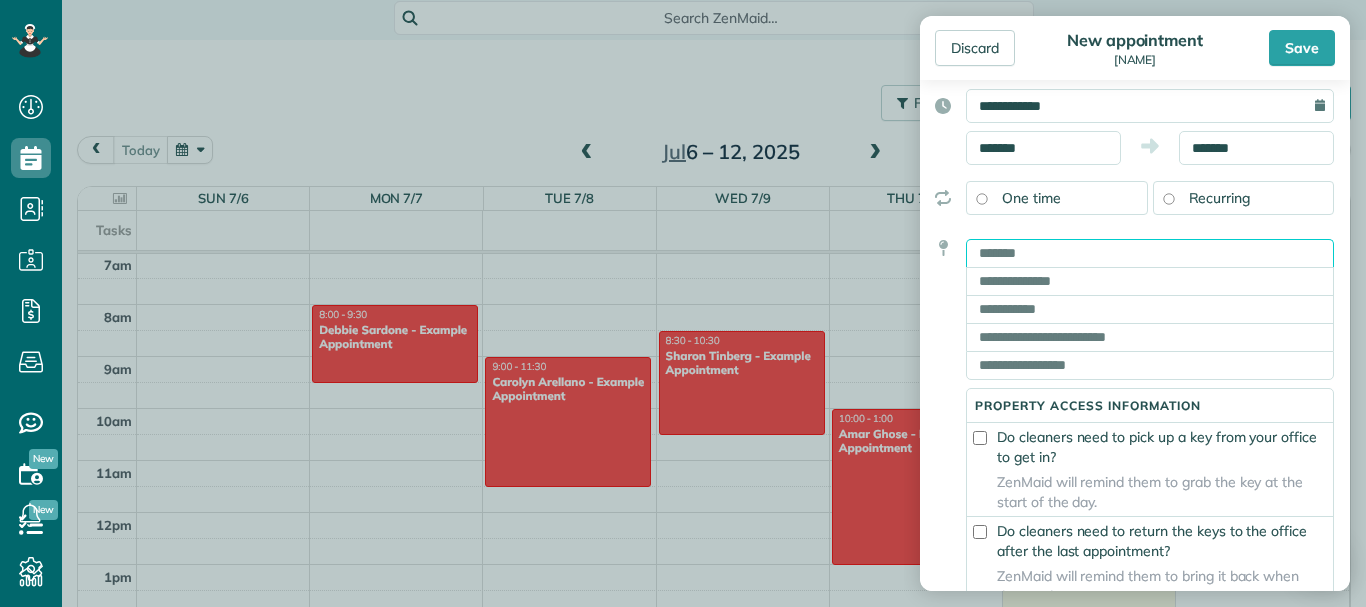 click at bounding box center (1150, 253) 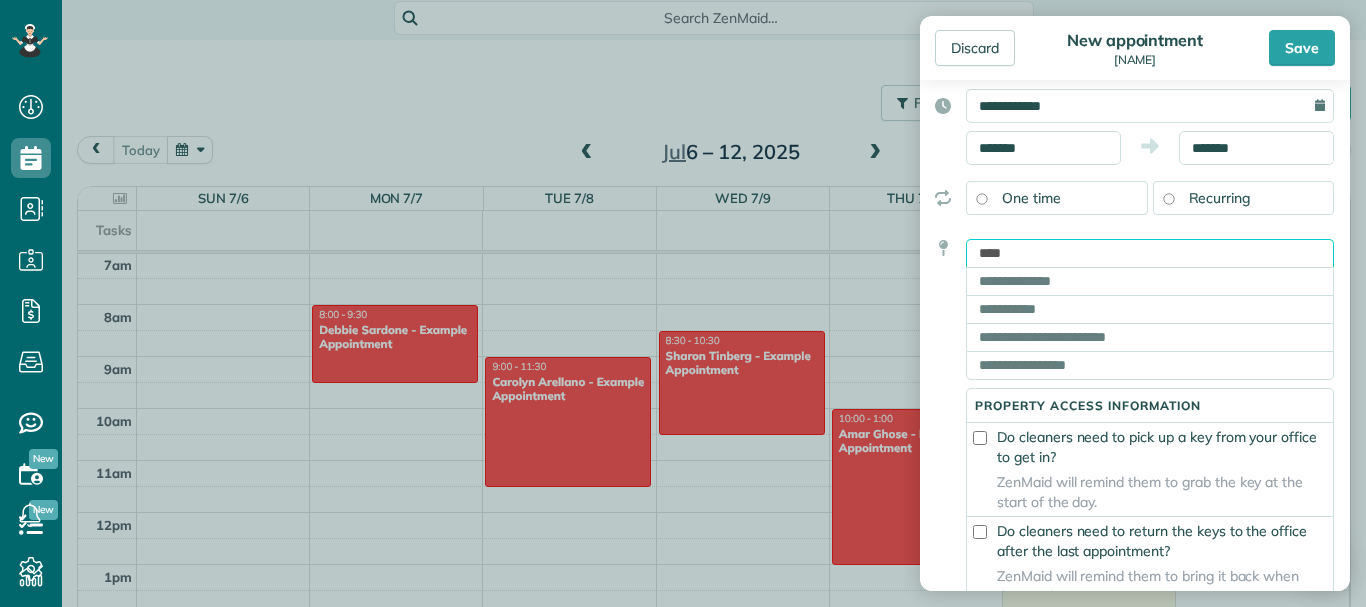 type on "****" 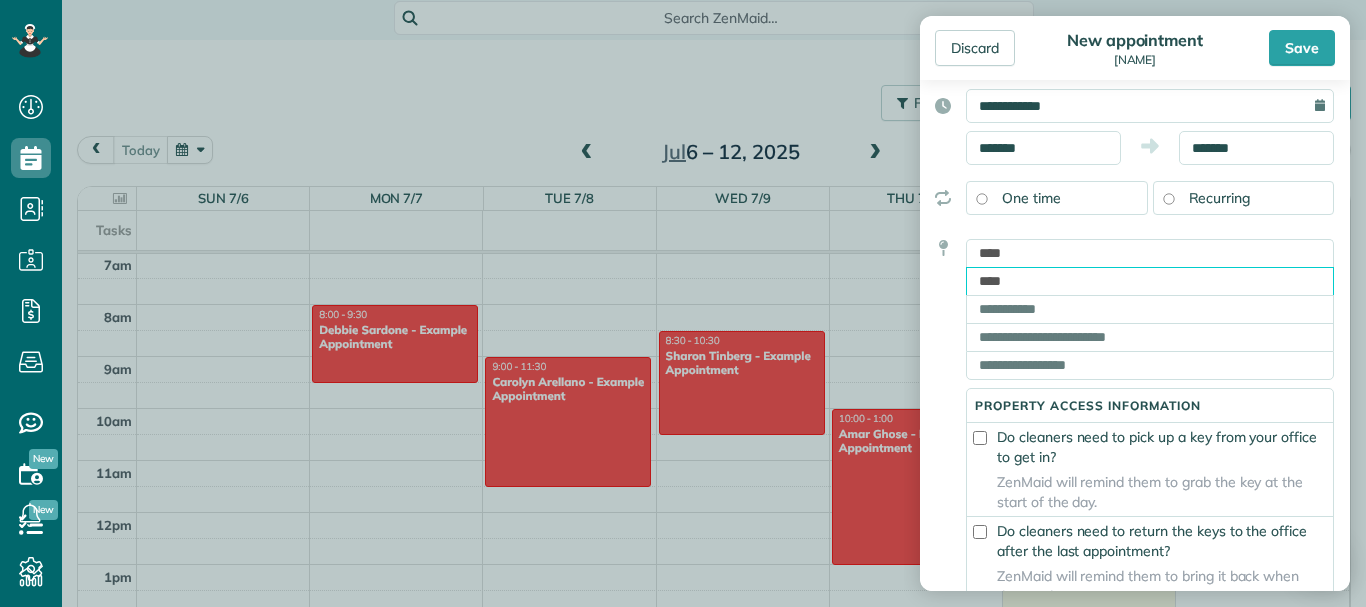 type on "****" 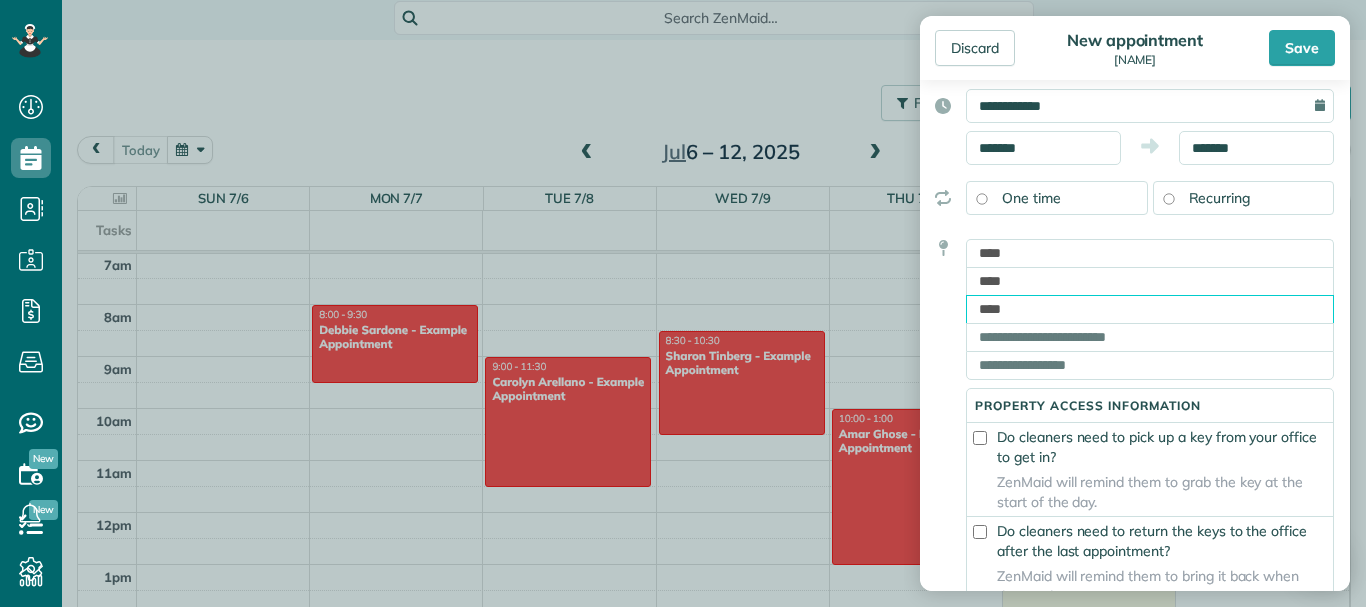 type on "****" 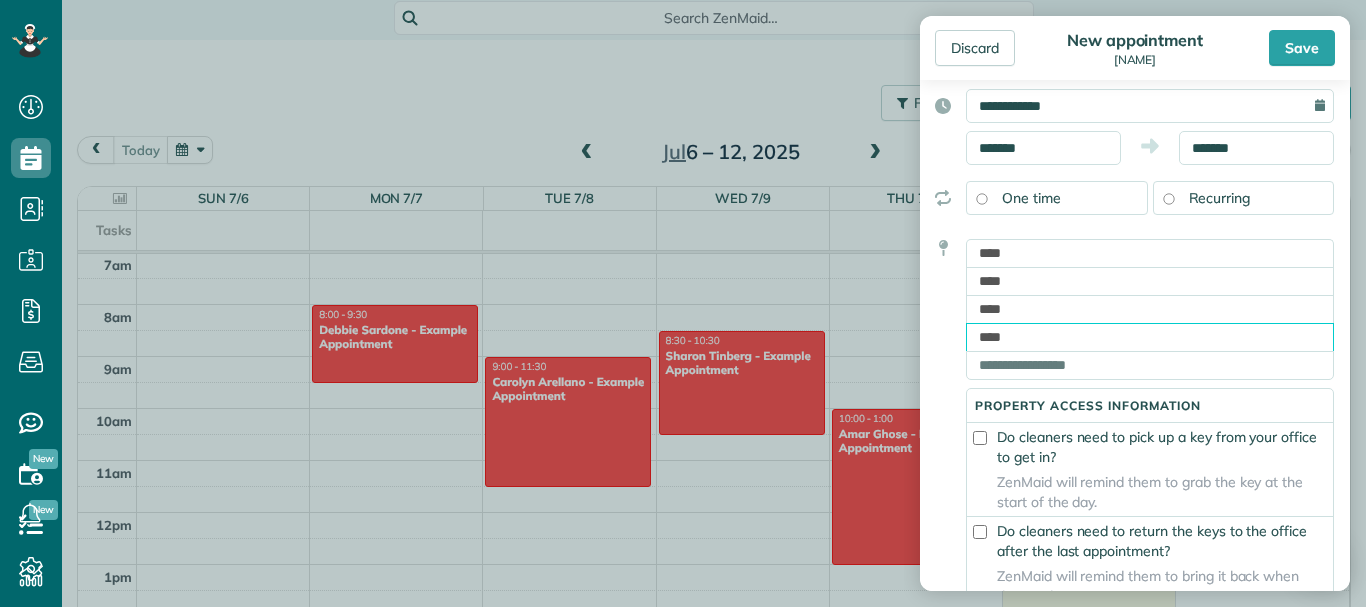 type on "****" 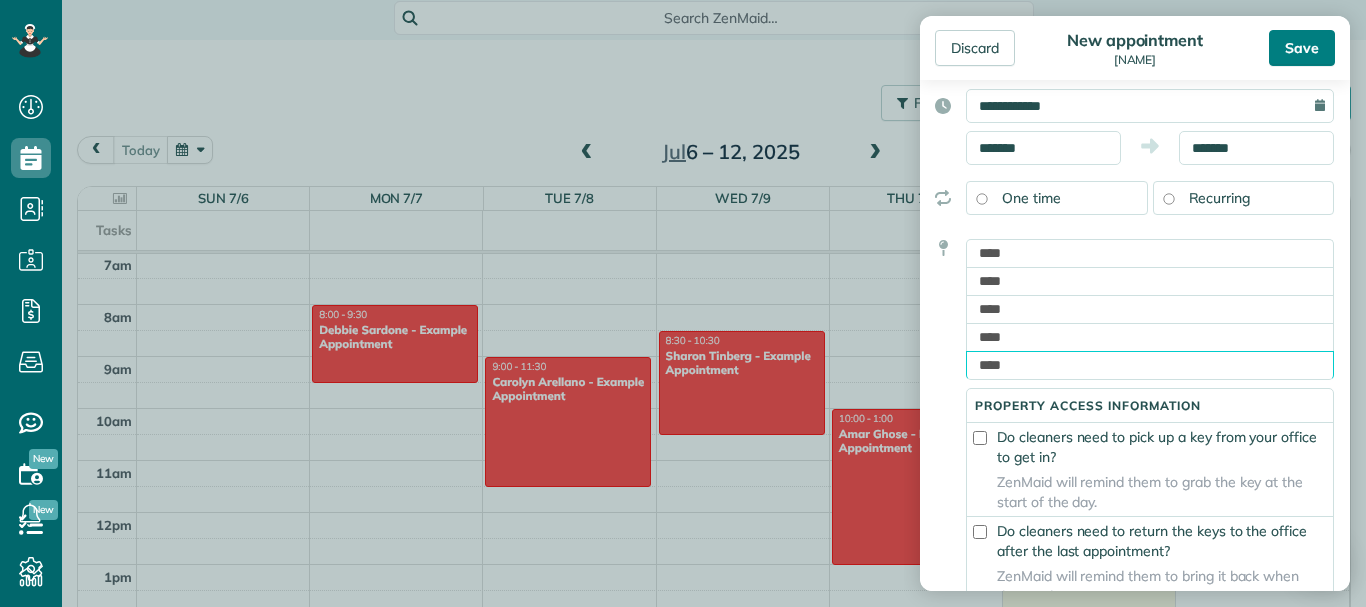 type on "****" 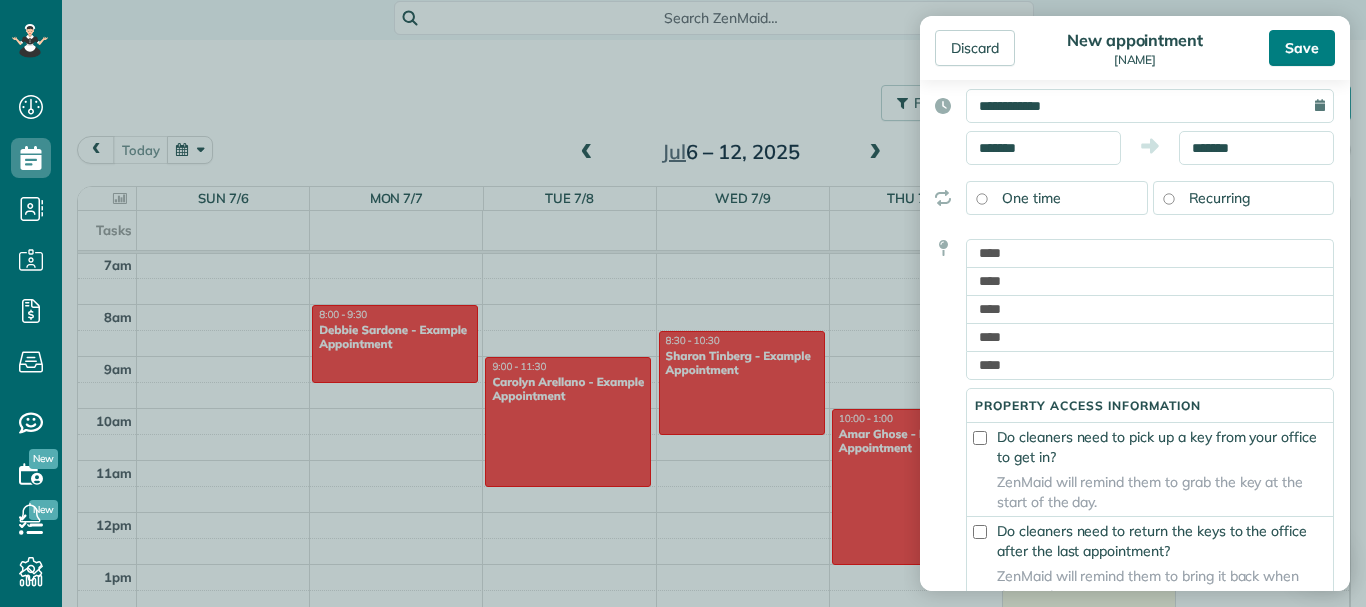 click on "Save" at bounding box center (1302, 48) 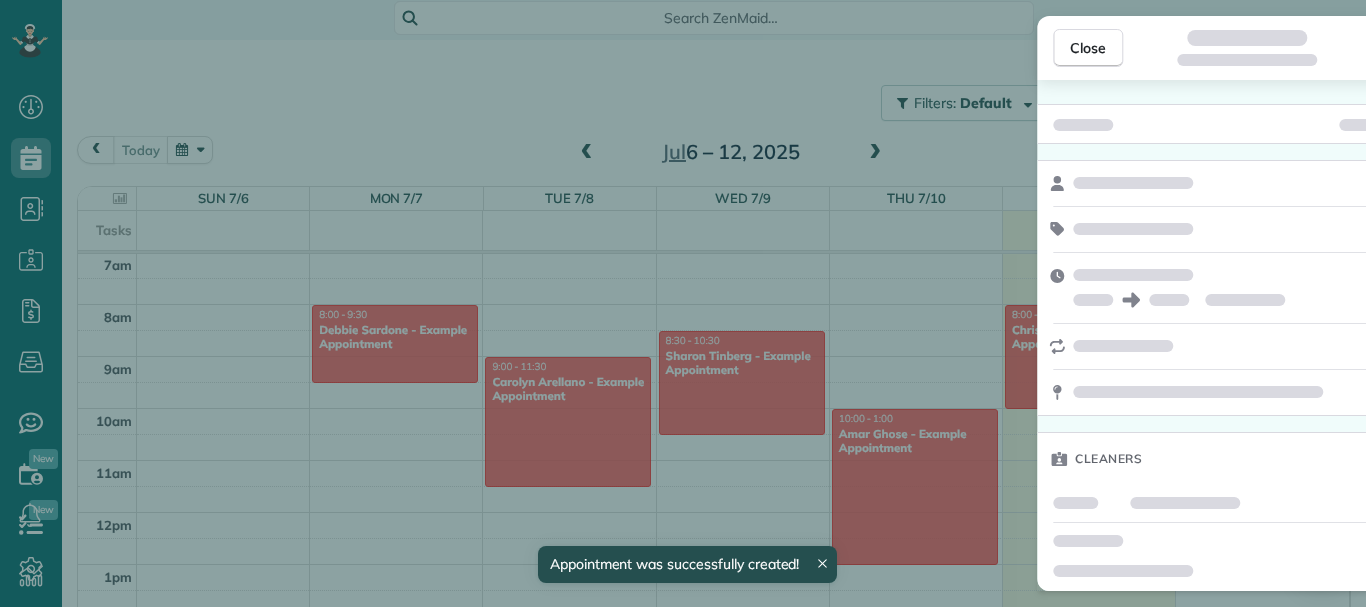 scroll, scrollTop: 365, scrollLeft: 0, axis: vertical 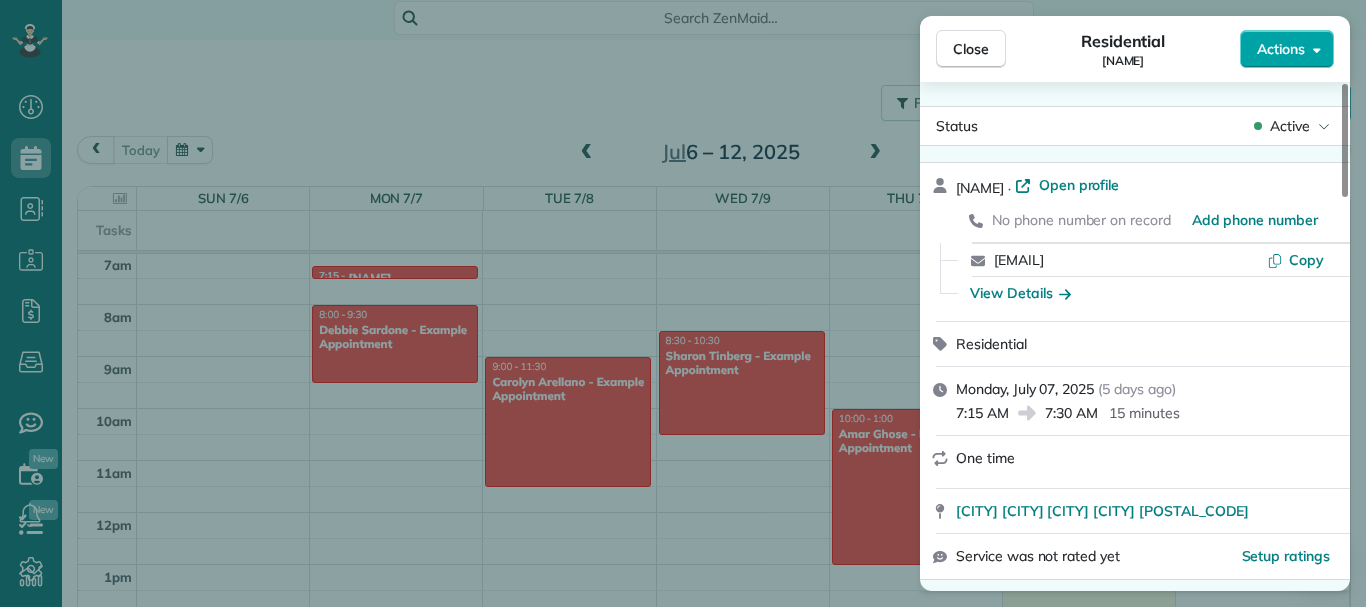 click on "Actions" at bounding box center [1281, 49] 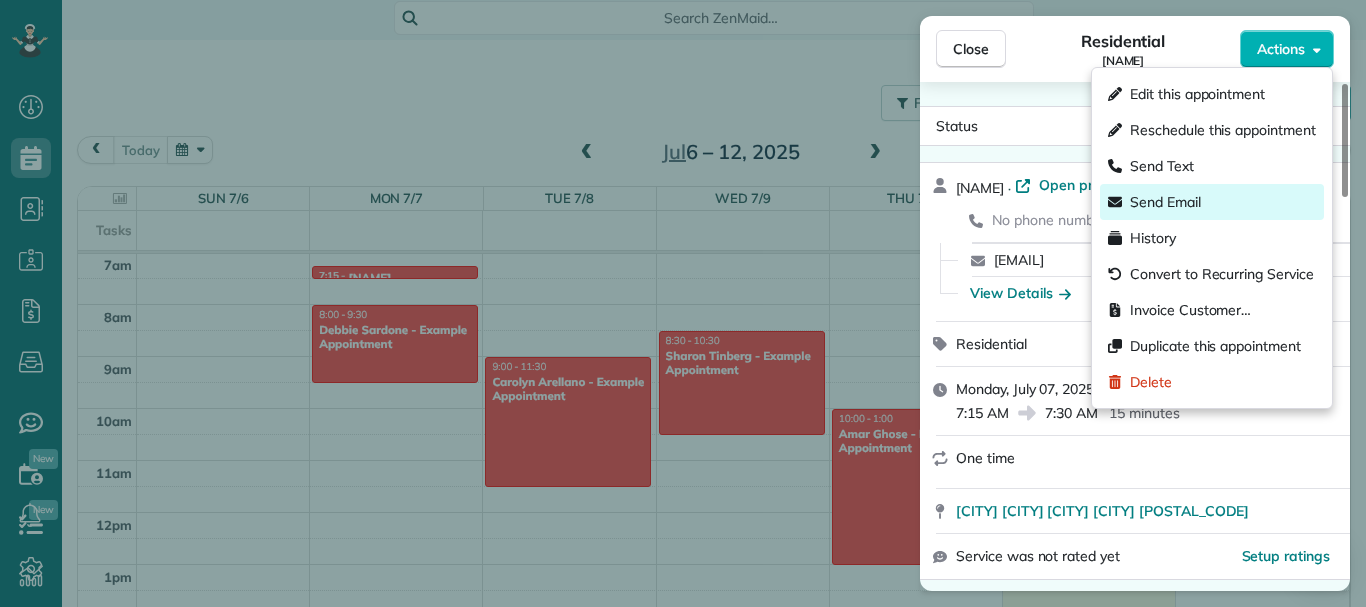 click on "Send Email" at bounding box center (1212, 202) 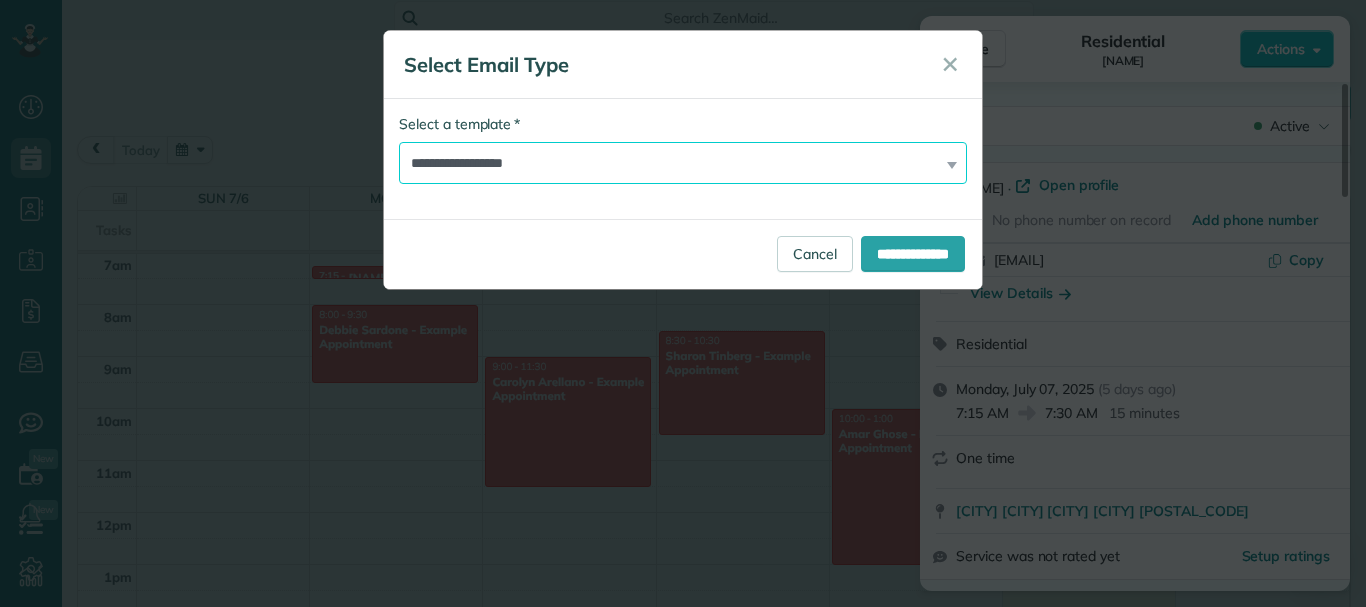 click on "**********" at bounding box center (683, 163) 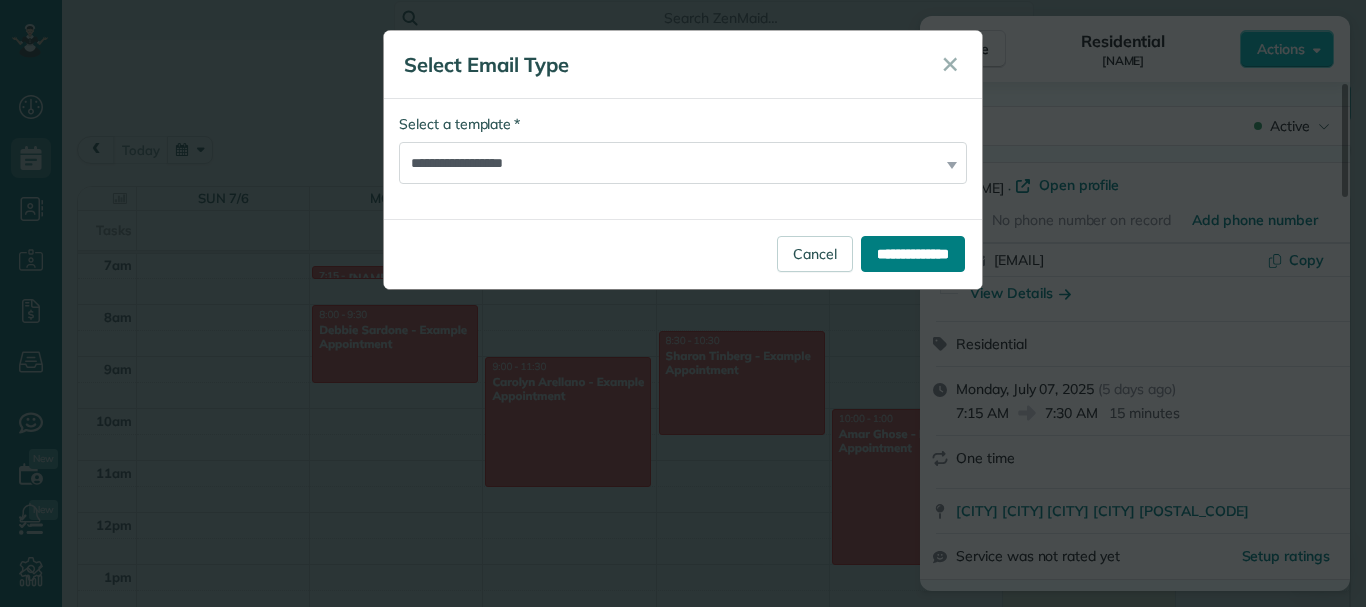 click on "**********" at bounding box center [913, 254] 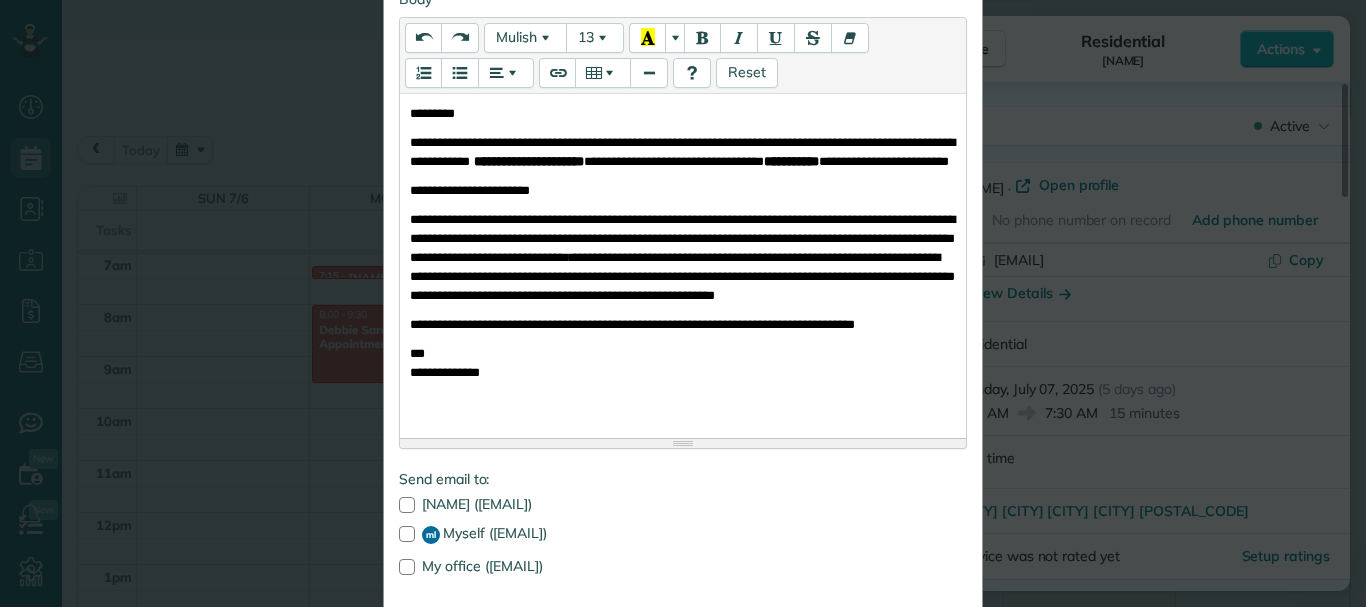 scroll, scrollTop: 409, scrollLeft: 0, axis: vertical 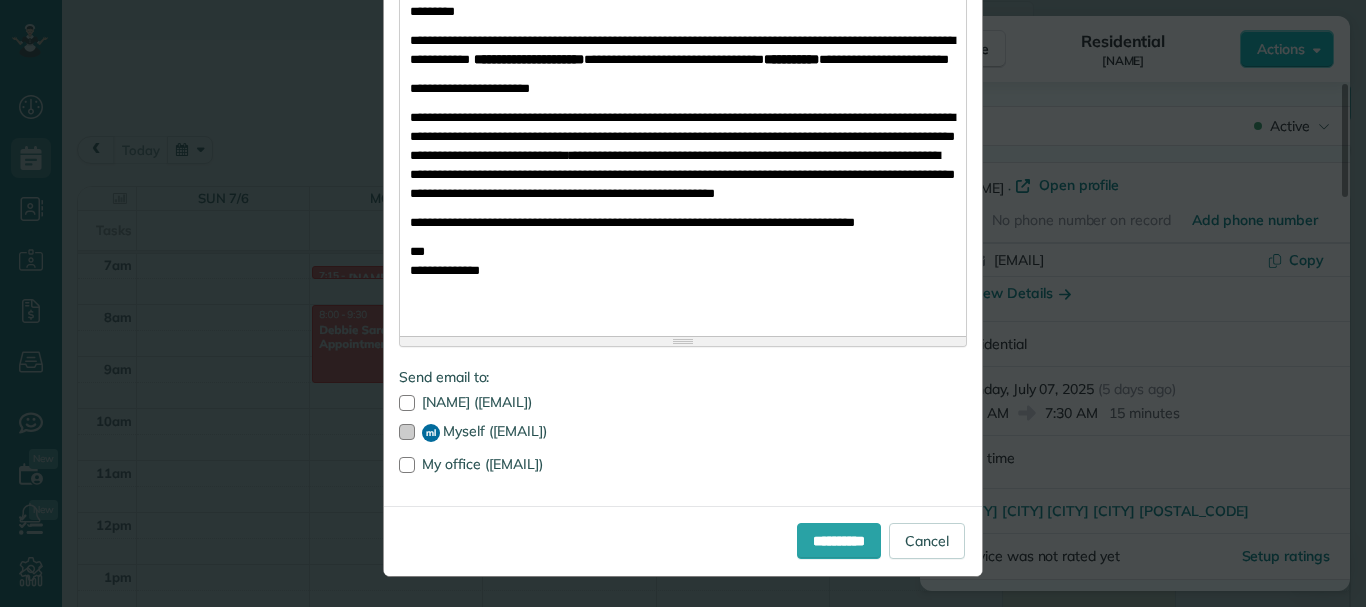 click at bounding box center [407, 432] 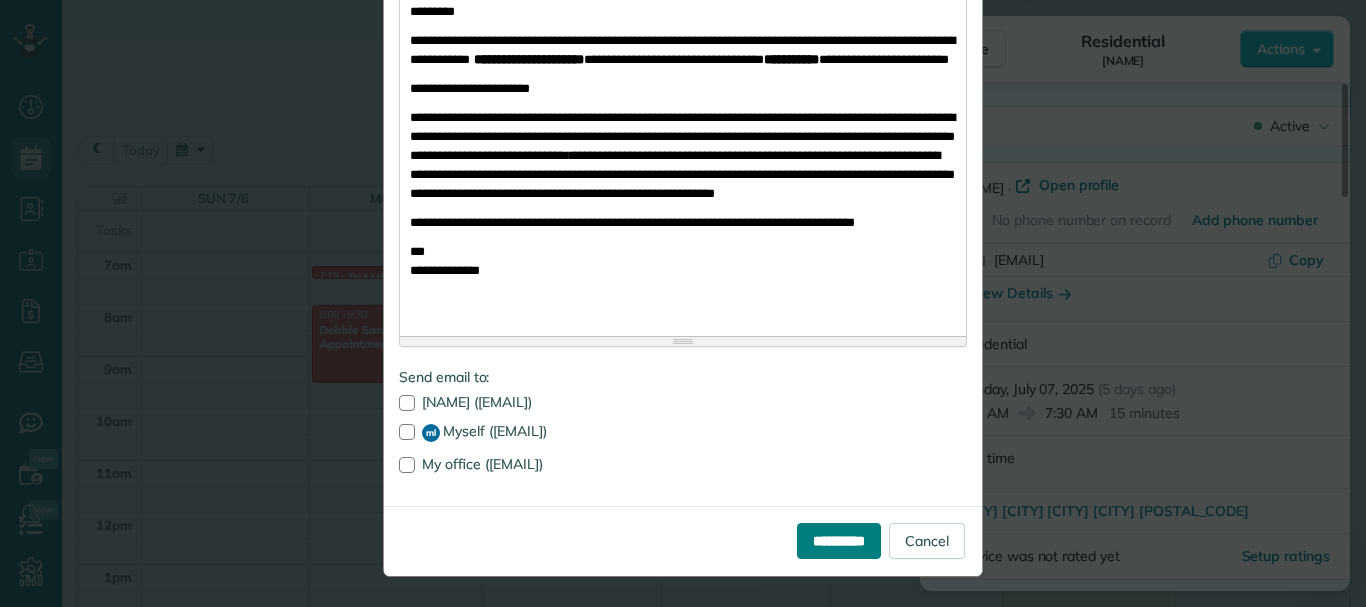 click on "**********" at bounding box center [839, 541] 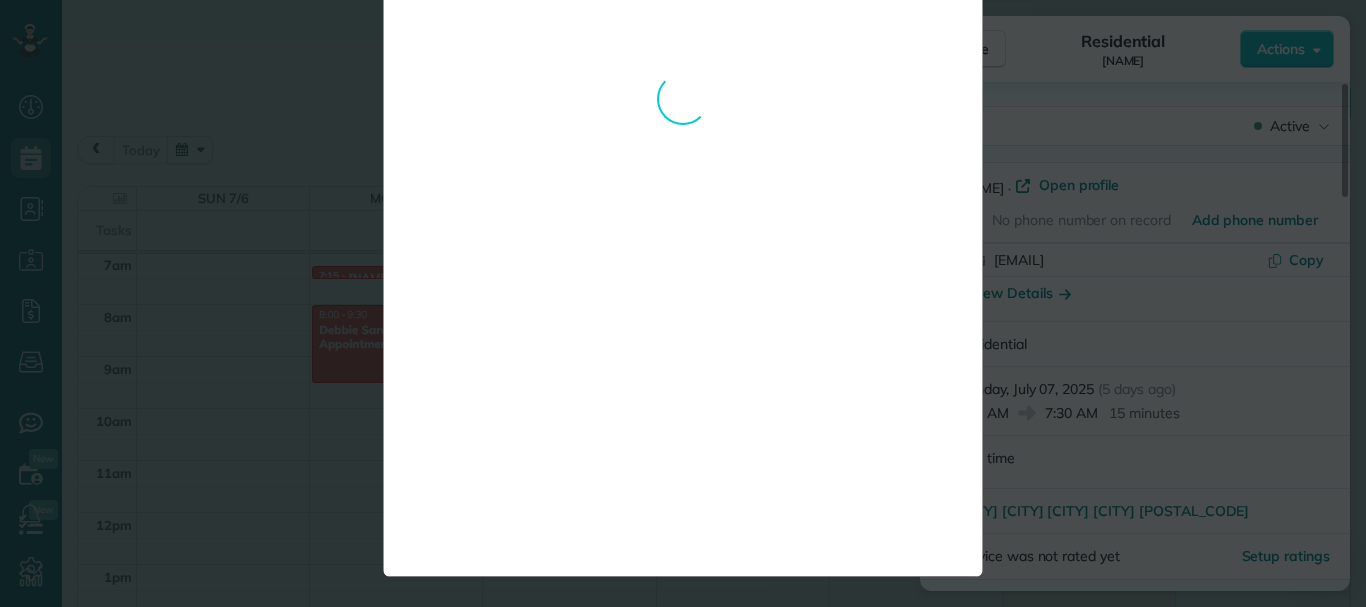 scroll, scrollTop: 0, scrollLeft: 0, axis: both 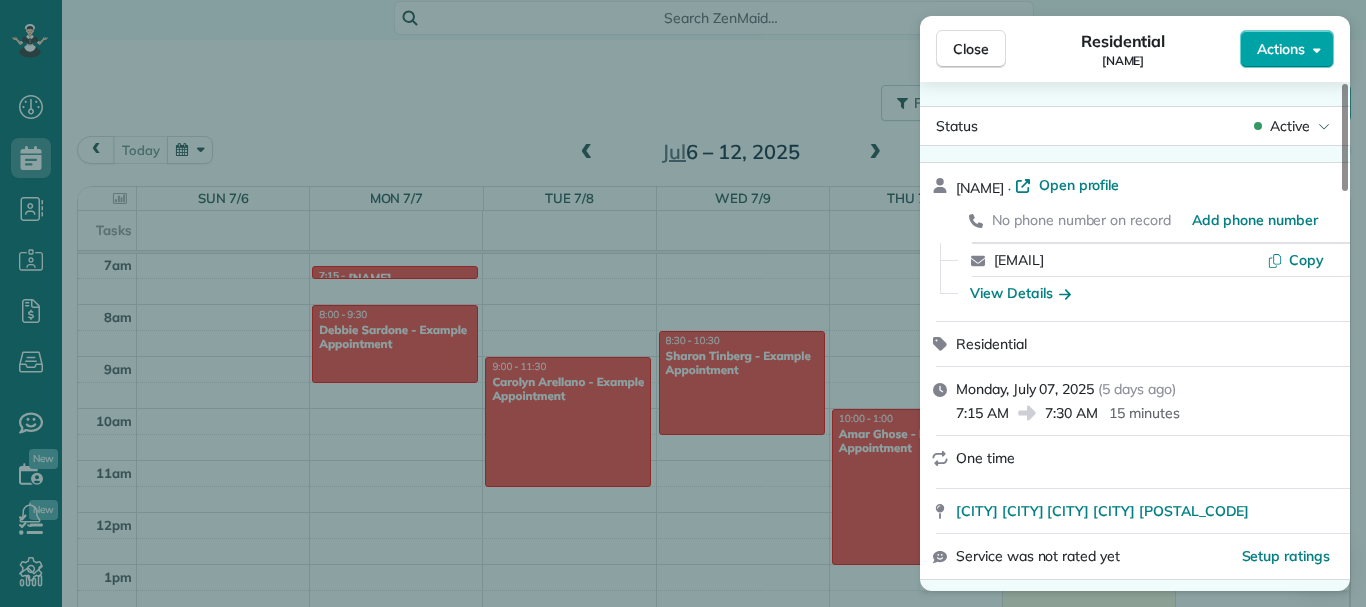 click on "Actions" at bounding box center [1287, 49] 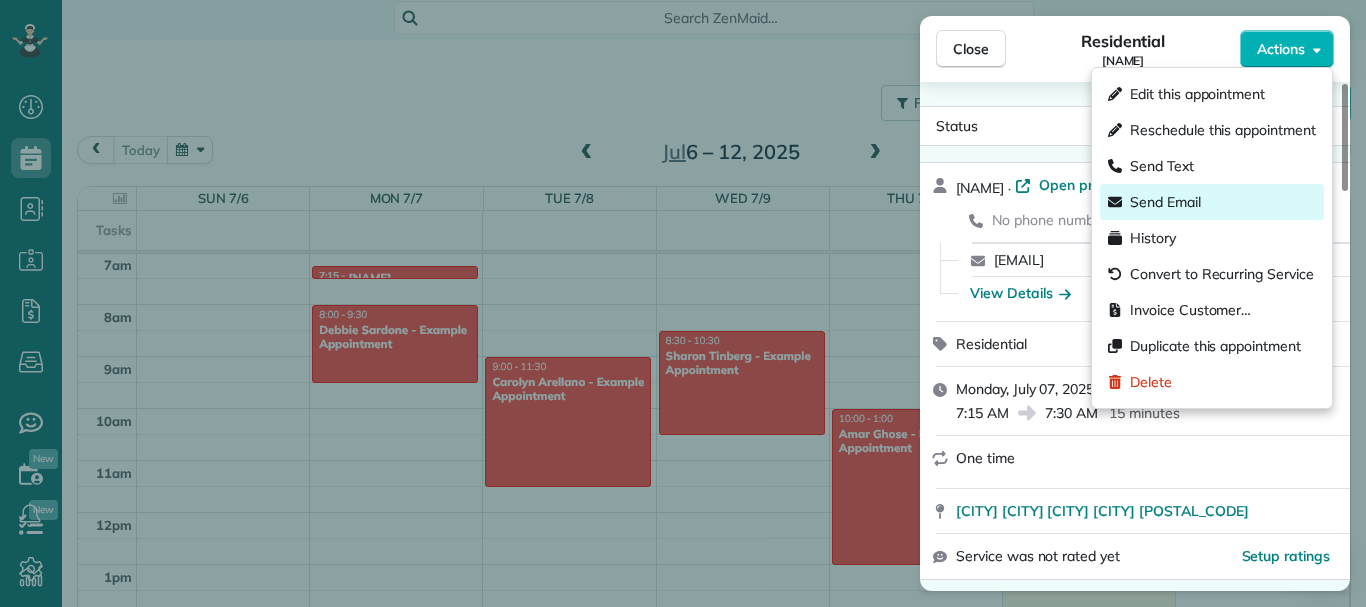 click on "Send Email" at bounding box center [1212, 202] 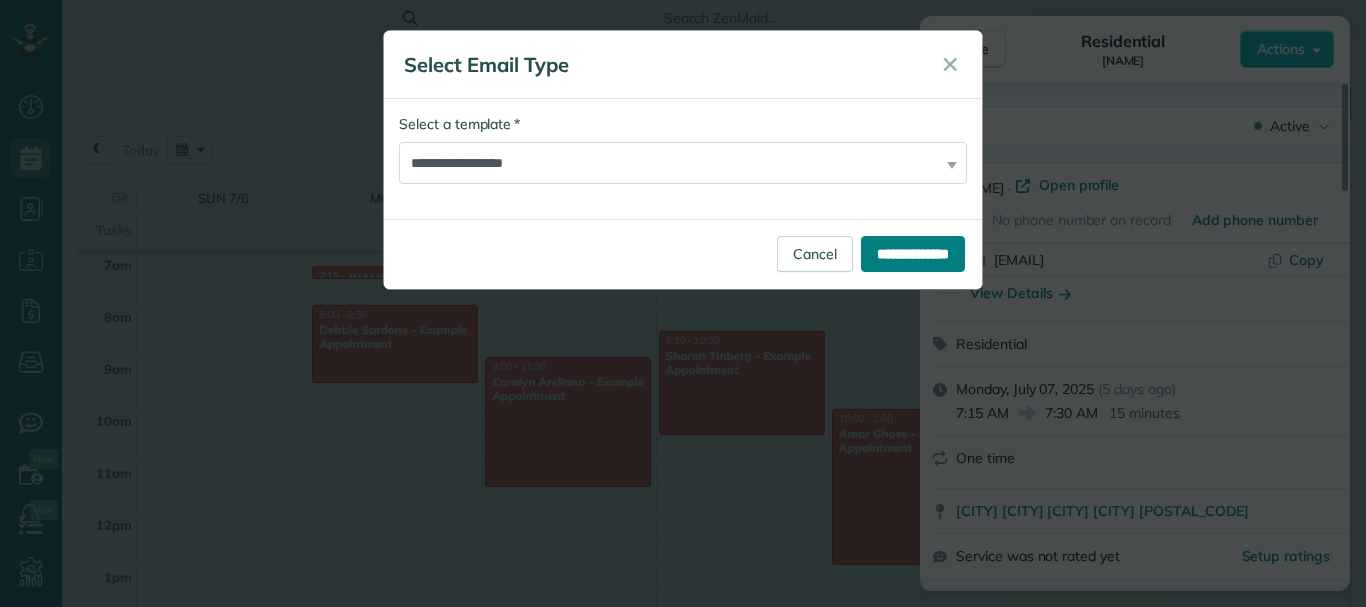 click on "**********" at bounding box center [913, 254] 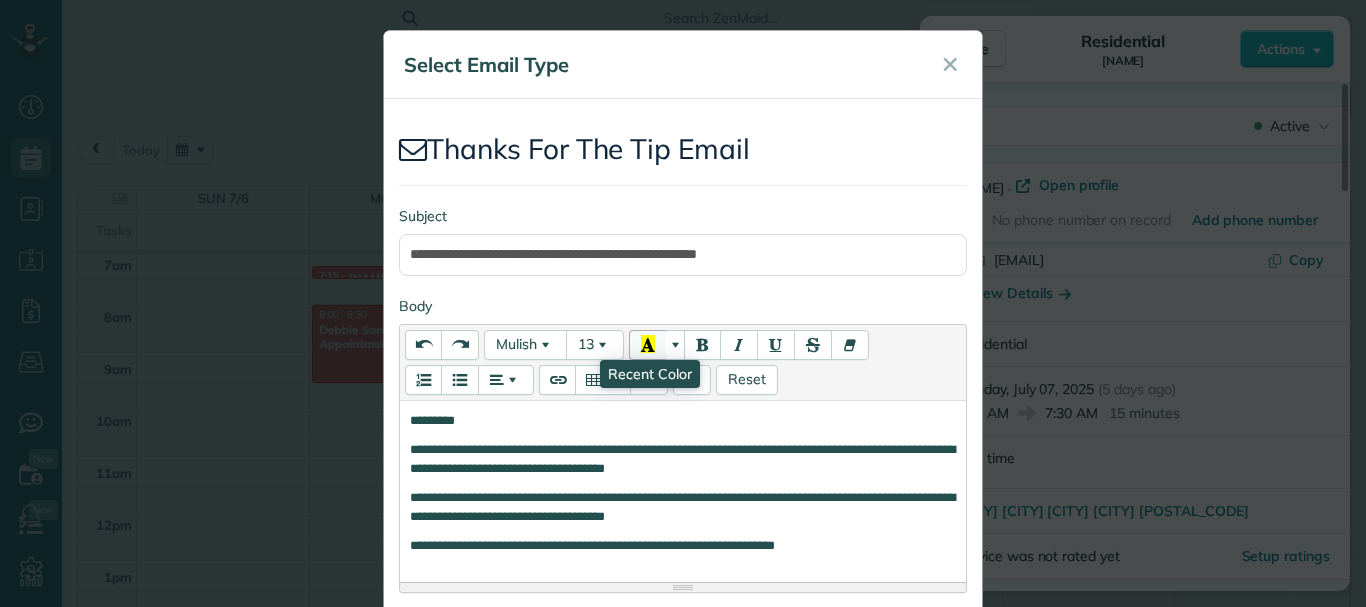 scroll, scrollTop: 246, scrollLeft: 0, axis: vertical 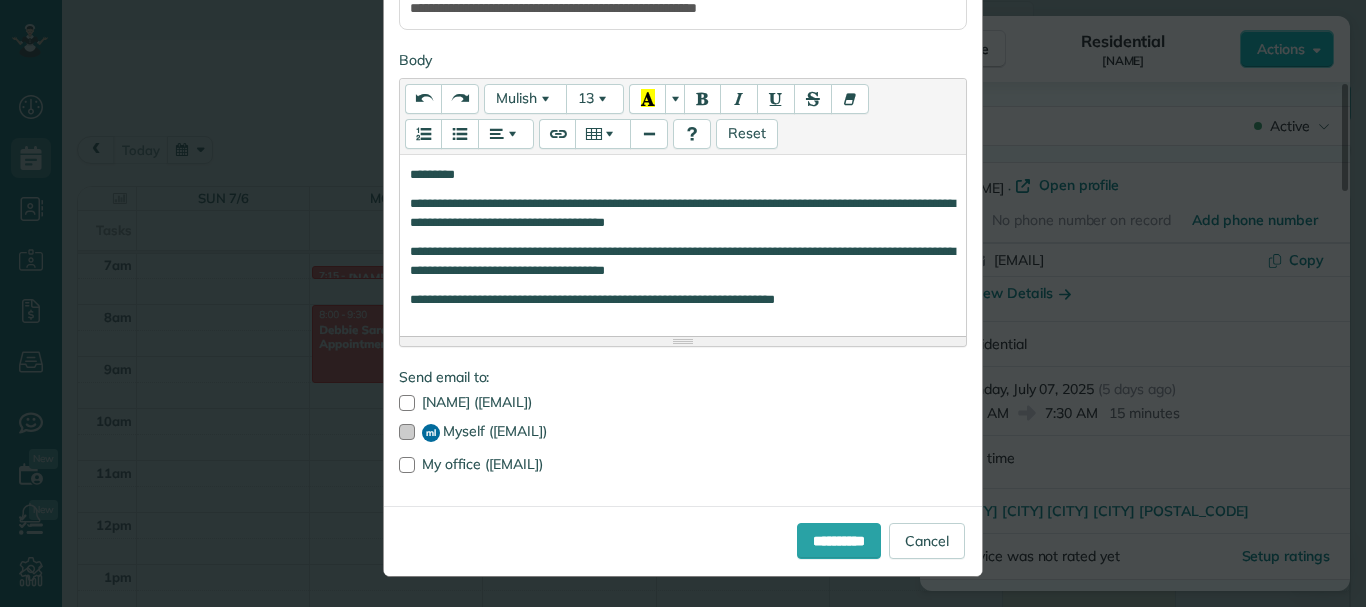 click at bounding box center (407, 432) 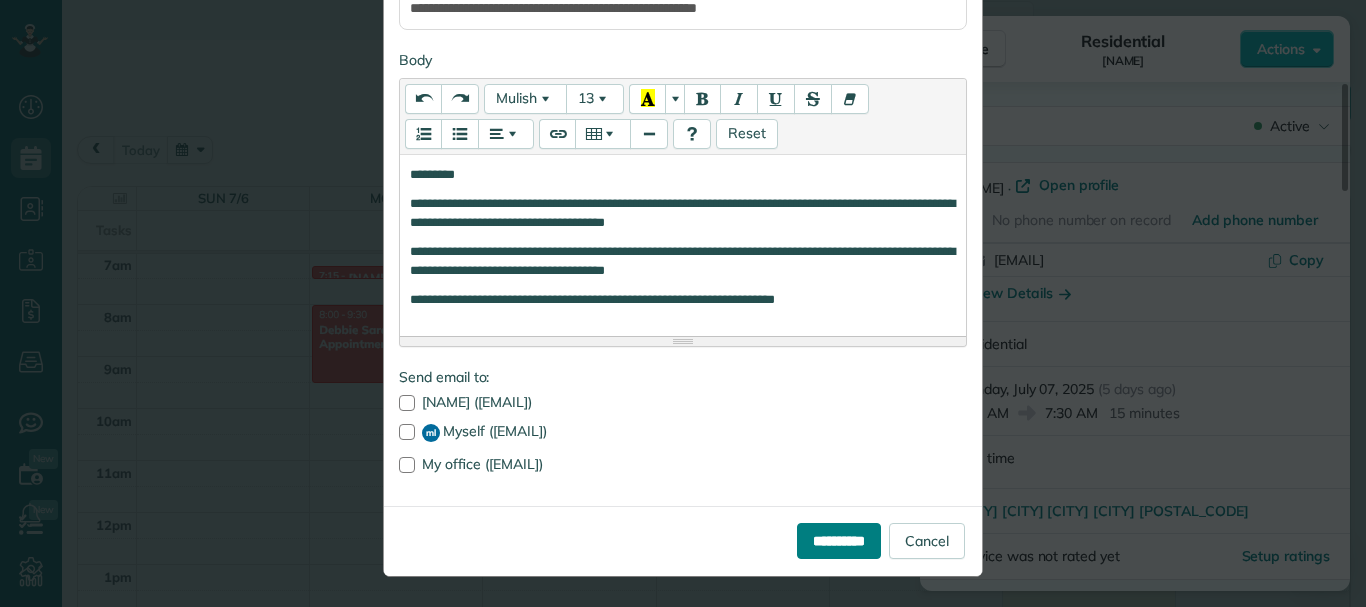 click on "**********" at bounding box center (839, 541) 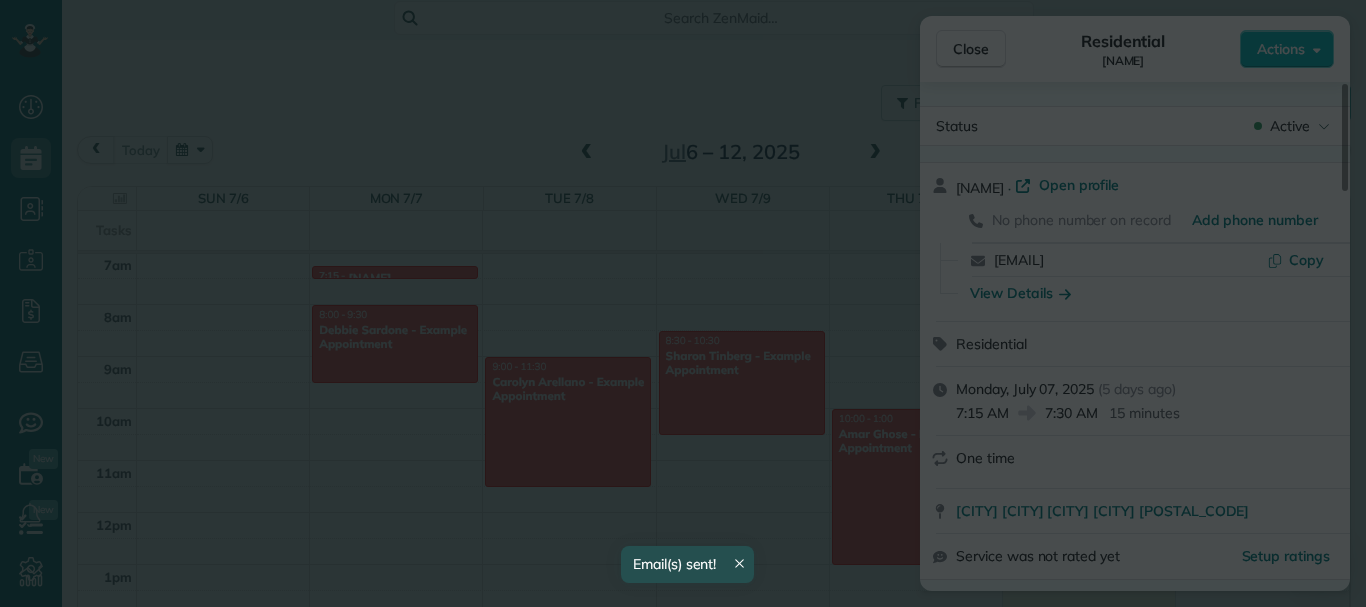 scroll, scrollTop: 0, scrollLeft: 0, axis: both 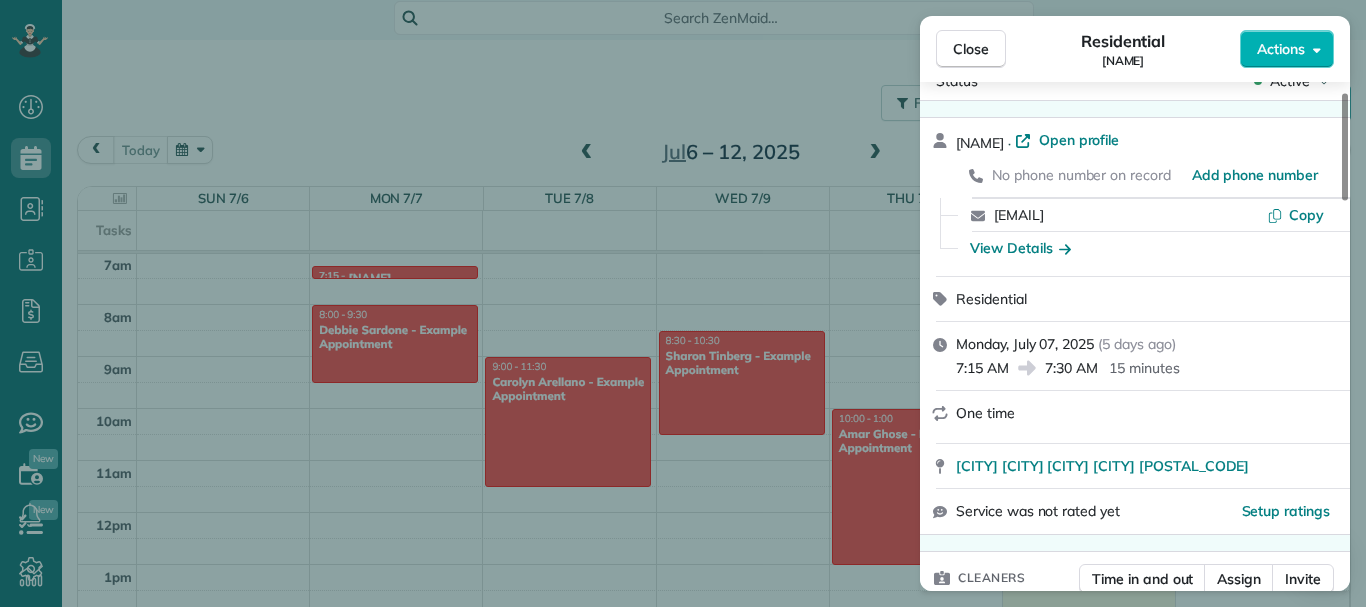 click on "Close Residential MORRI Actions" at bounding box center [1135, 49] 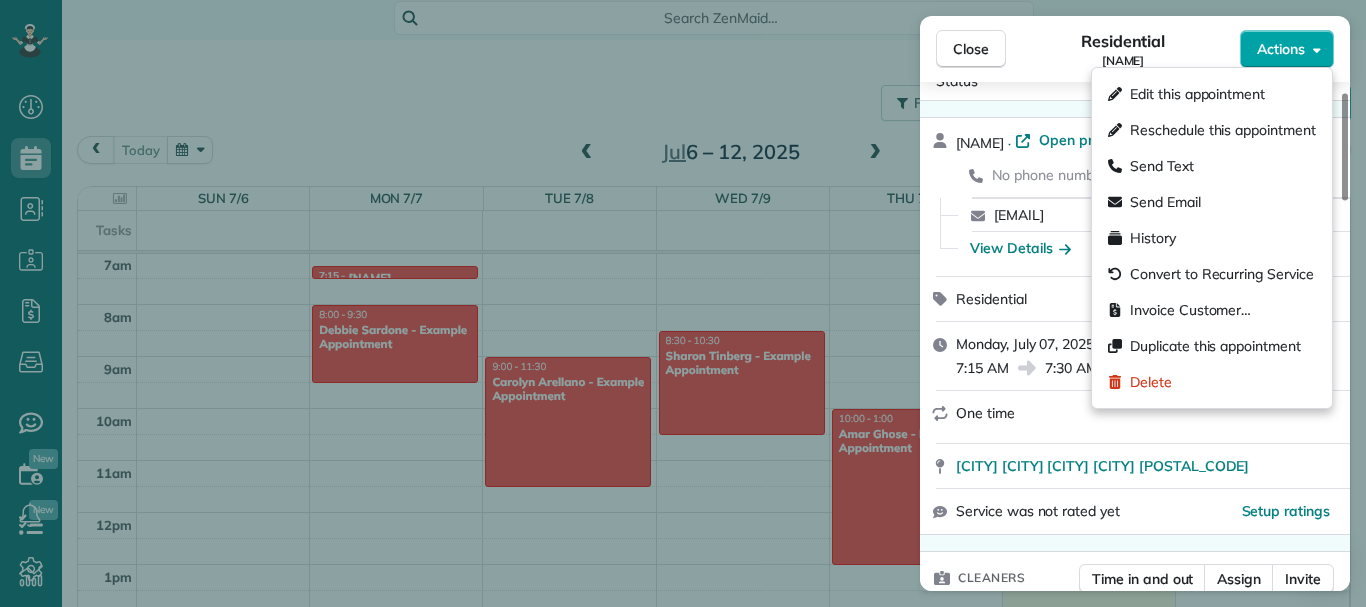 click on "Actions" at bounding box center [1287, 49] 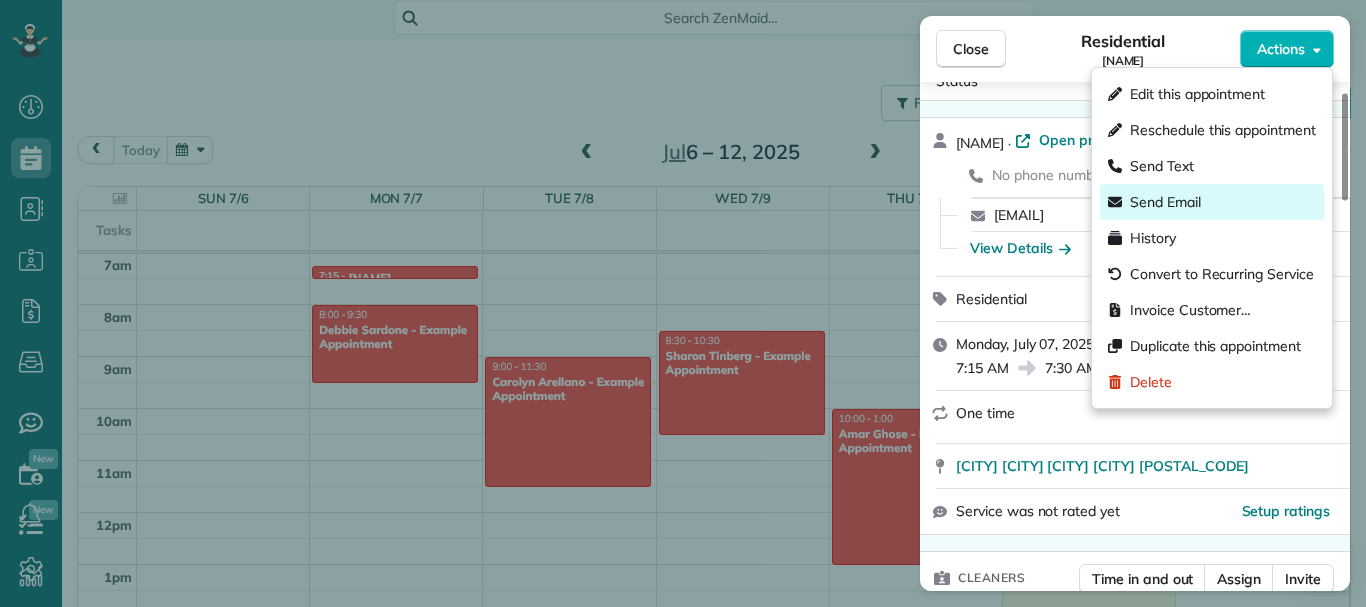 click on "Send Email" at bounding box center [1212, 202] 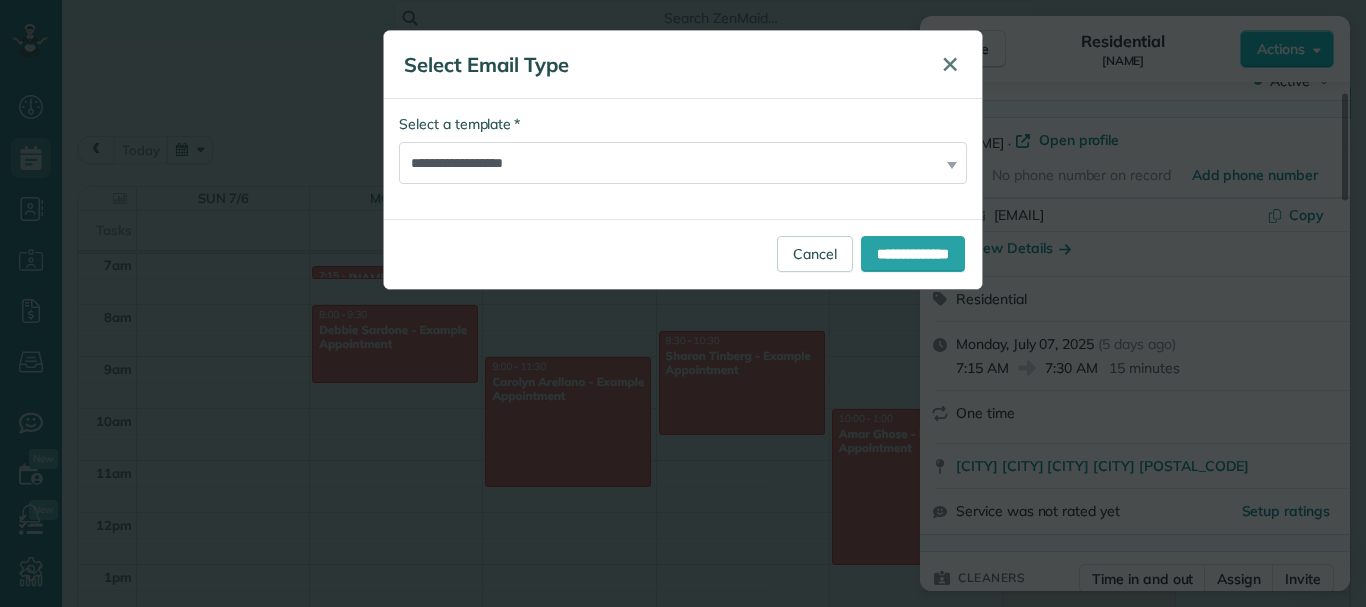 click on "✕" at bounding box center [950, 64] 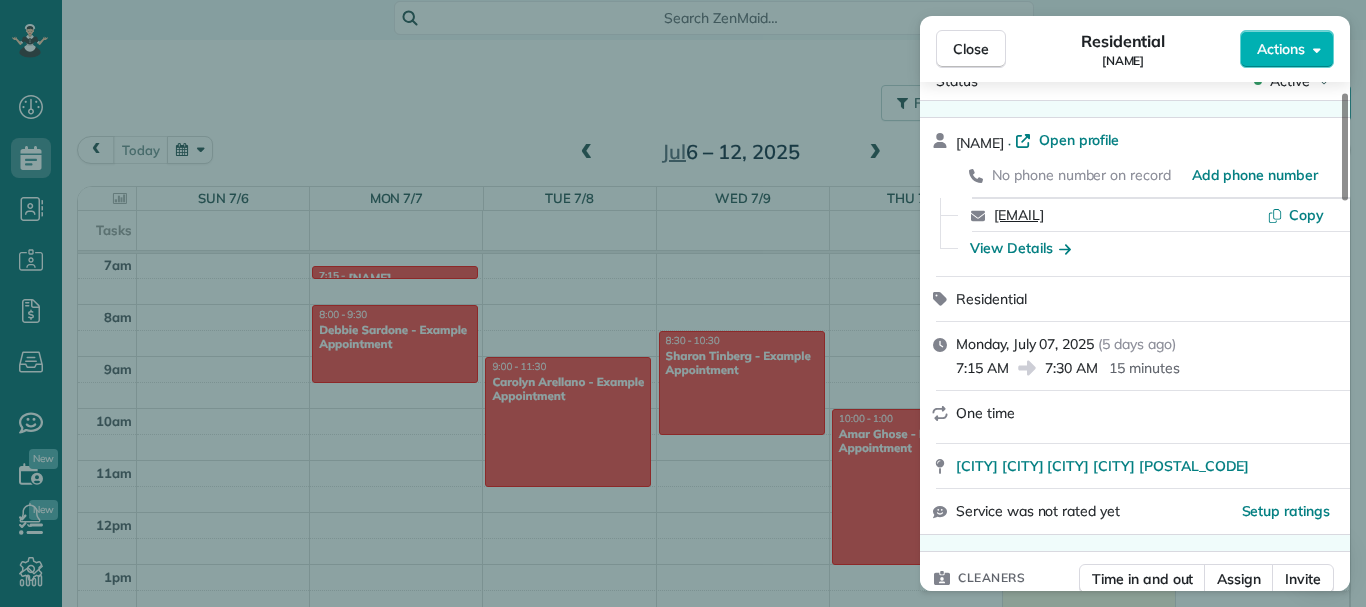 drag, startPoint x: 1184, startPoint y: 204, endPoint x: 1167, endPoint y: 220, distance: 23.345236 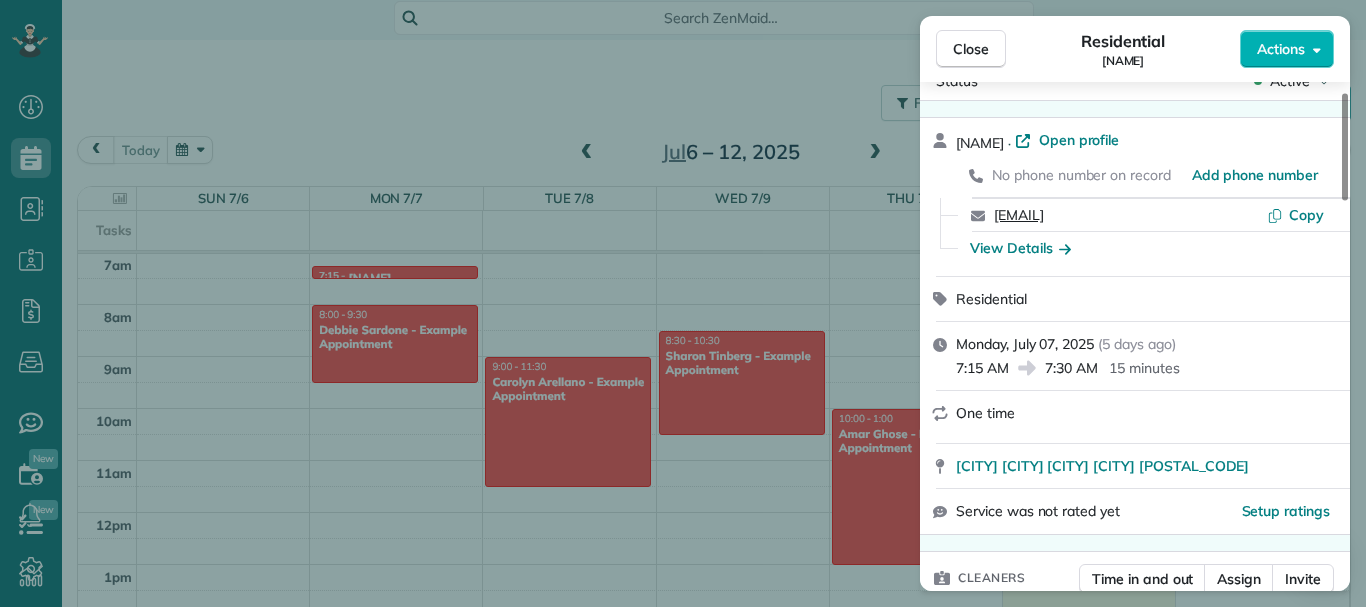 click on "merch.muzun@hotmail.com" at bounding box center [1019, 215] 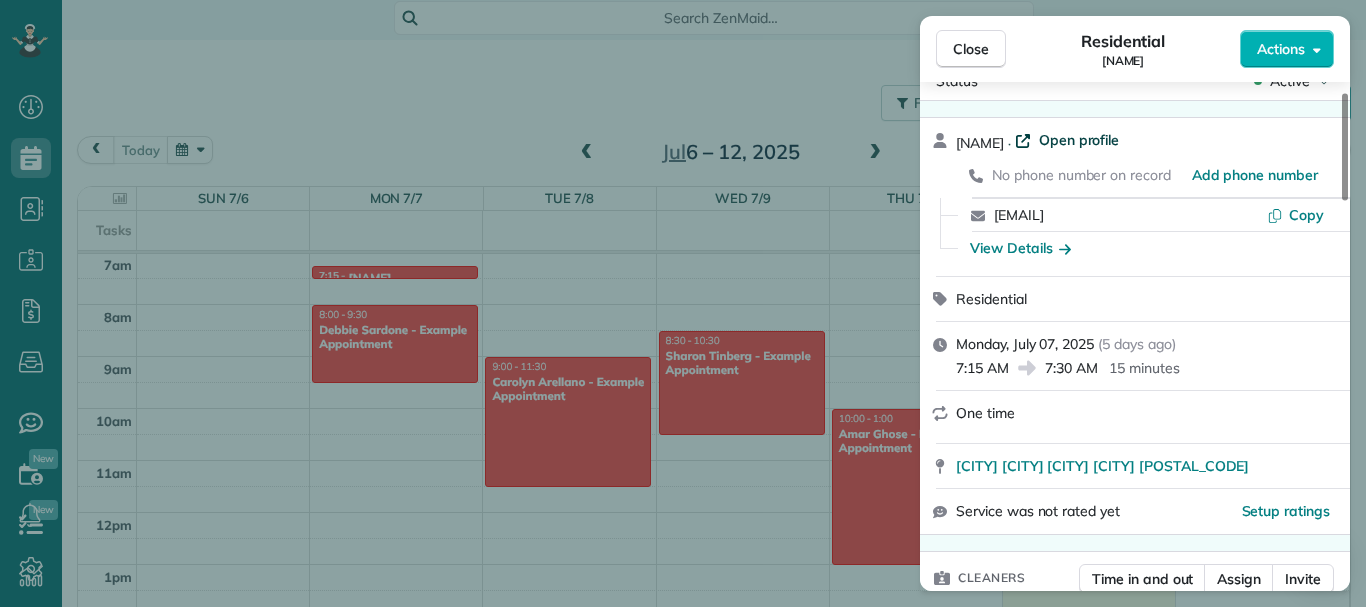 click on "Open profile" at bounding box center [1079, 140] 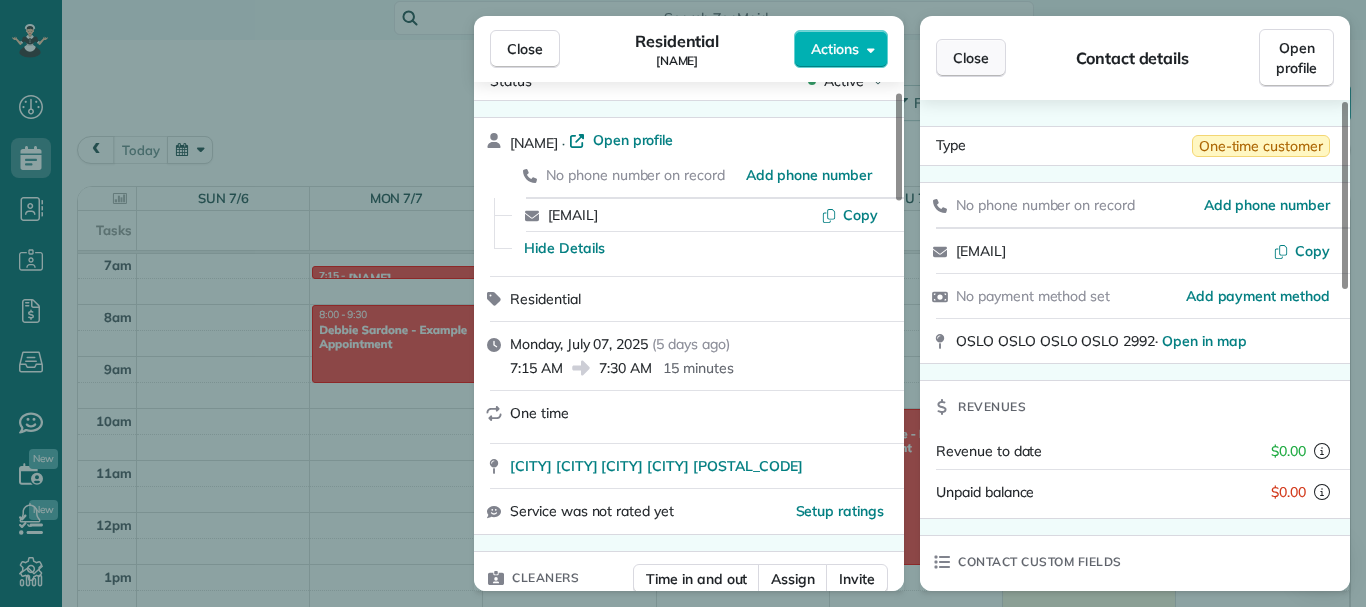 click on "Close" at bounding box center (971, 58) 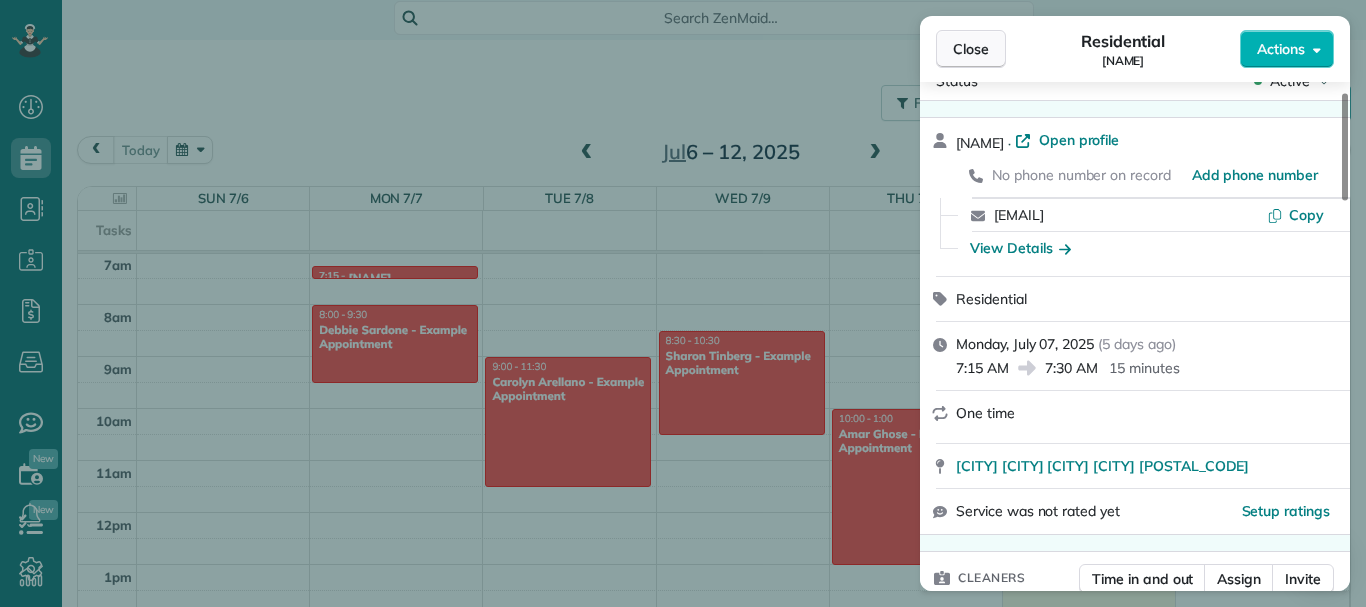 click on "Close" at bounding box center (971, 49) 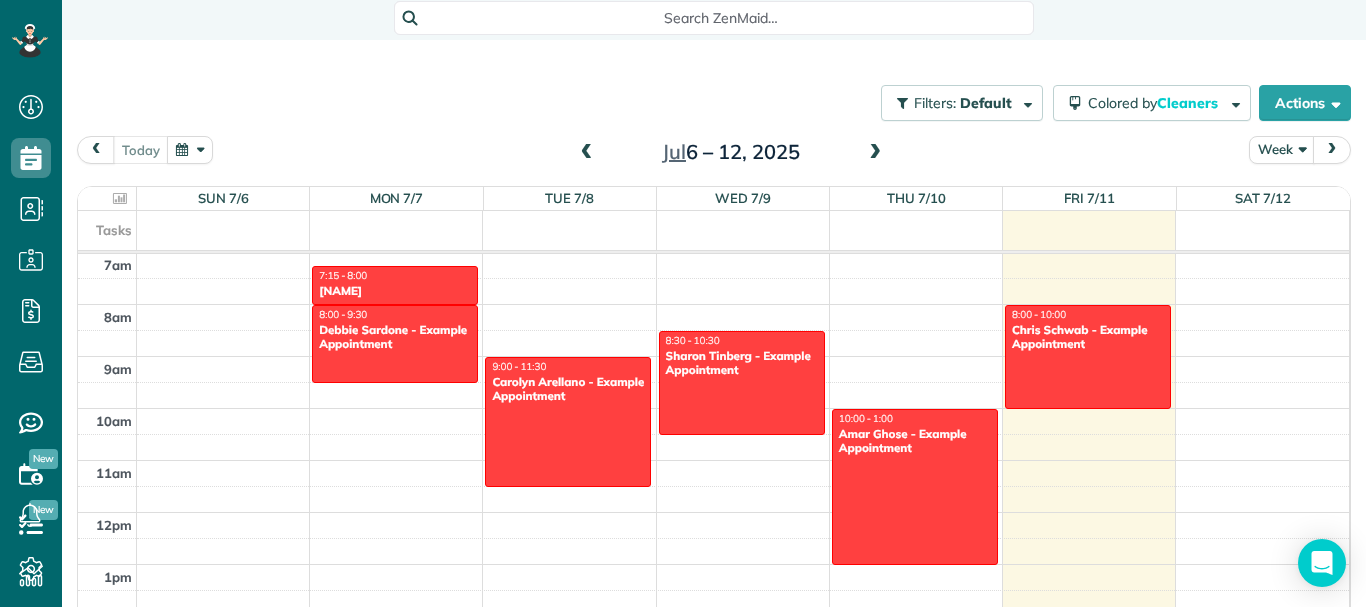 drag, startPoint x: 405, startPoint y: 278, endPoint x: 411, endPoint y: 306, distance: 28.635643 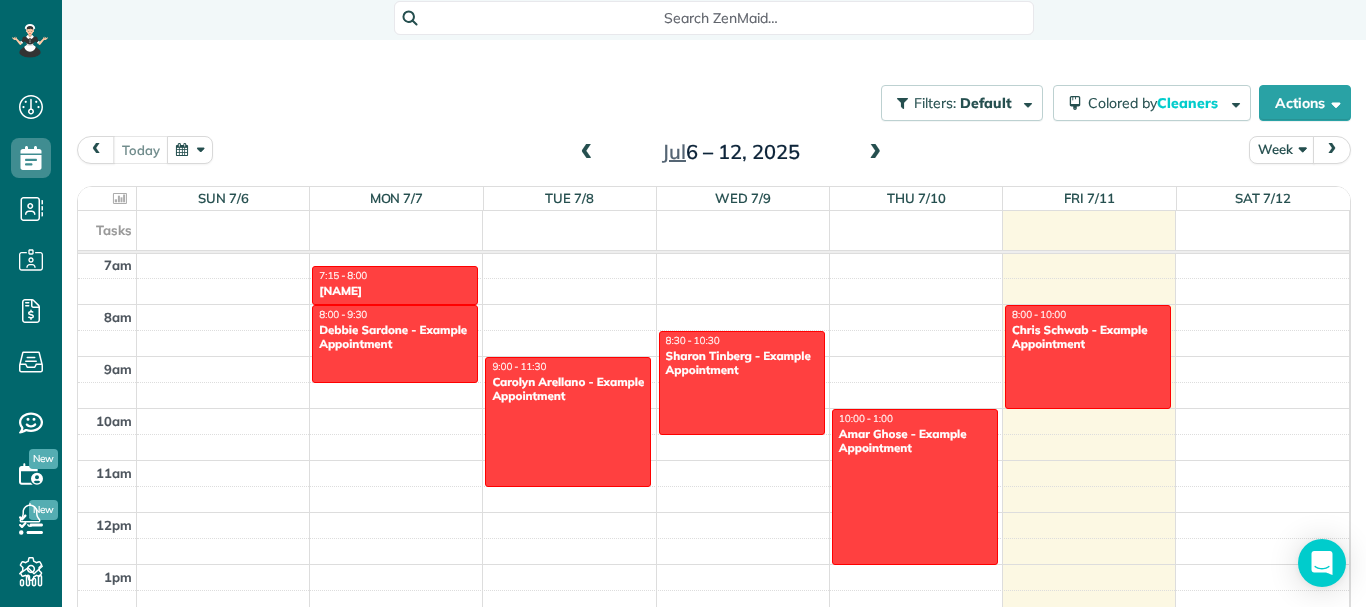 click on "7:15 - 8:00 MORRI OSLO OSLO, OSLO 2992 7:15 - 7:30 MORRI OSLO OSLO, OSLO 2992 8:00 - 9:30 Debbie Sardone - Example Appointment 1234 Wilshire Boulevard Los Angeles, CA 90017" at bounding box center [396, -111] 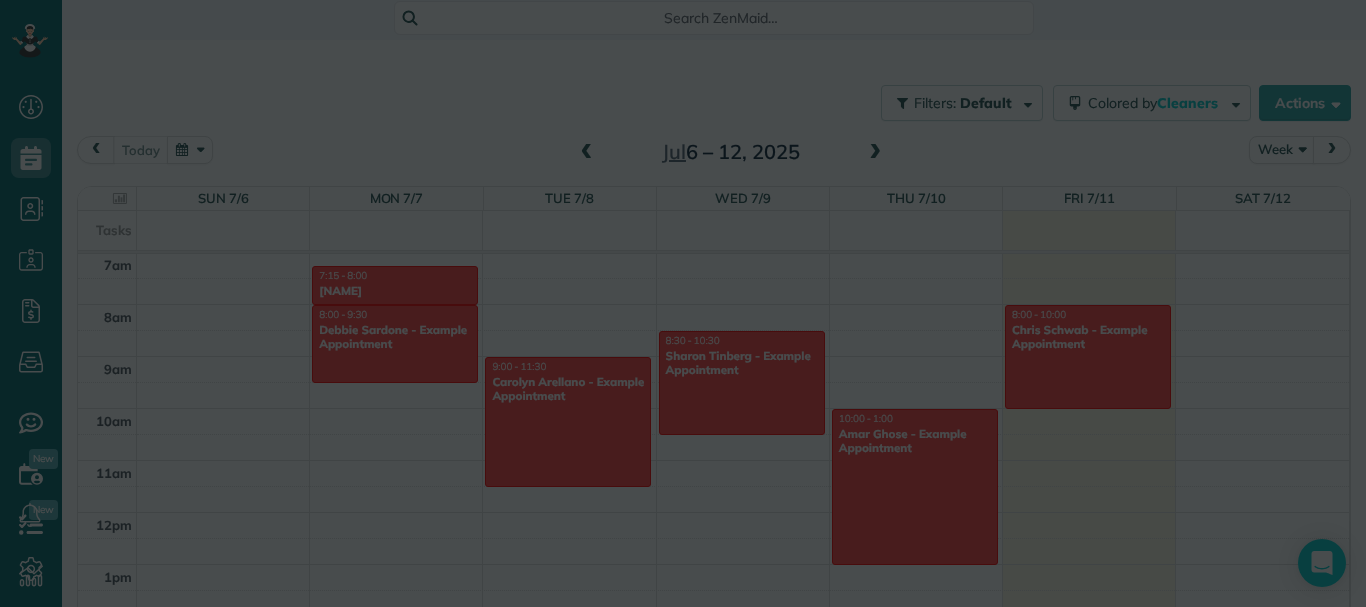scroll, scrollTop: 365, scrollLeft: 0, axis: vertical 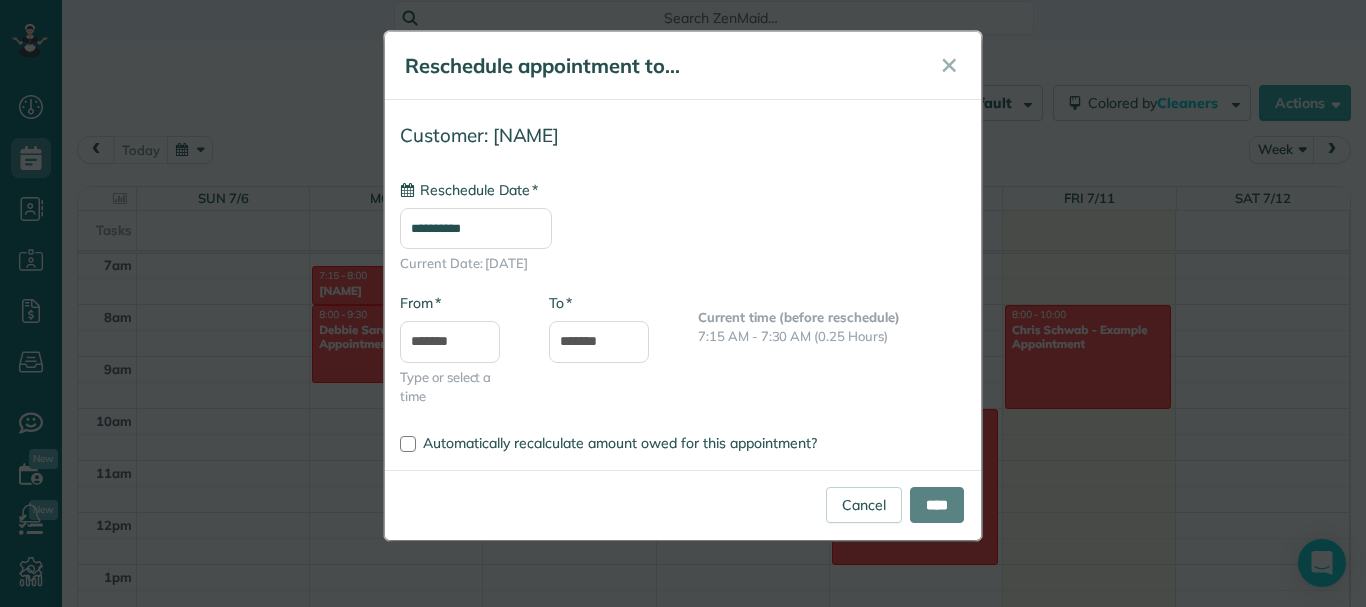 type on "**********" 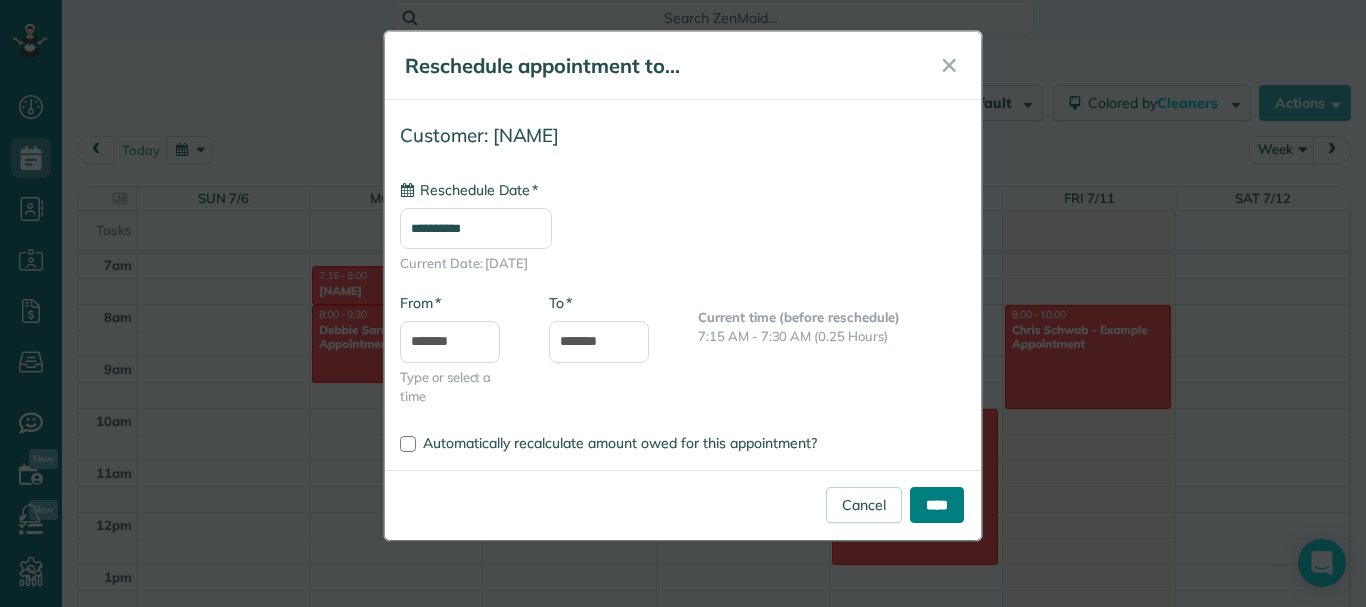 click on "****" at bounding box center [937, 505] 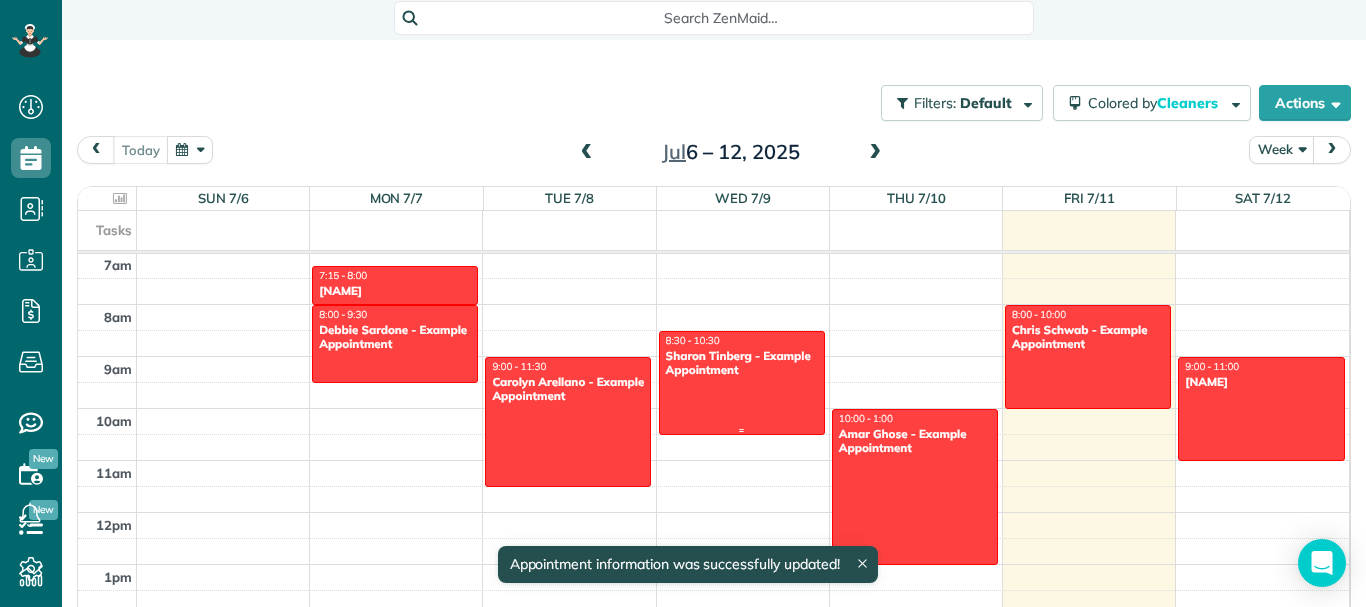 scroll, scrollTop: 365, scrollLeft: 0, axis: vertical 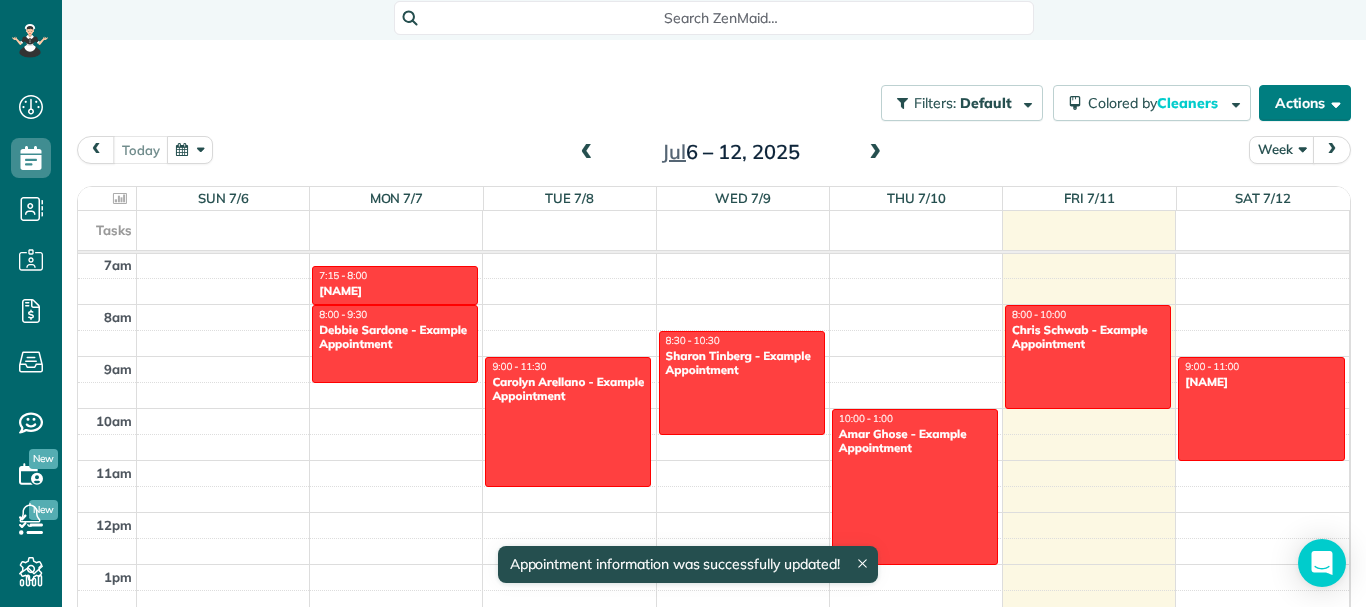 click on "Actions" at bounding box center [1305, 103] 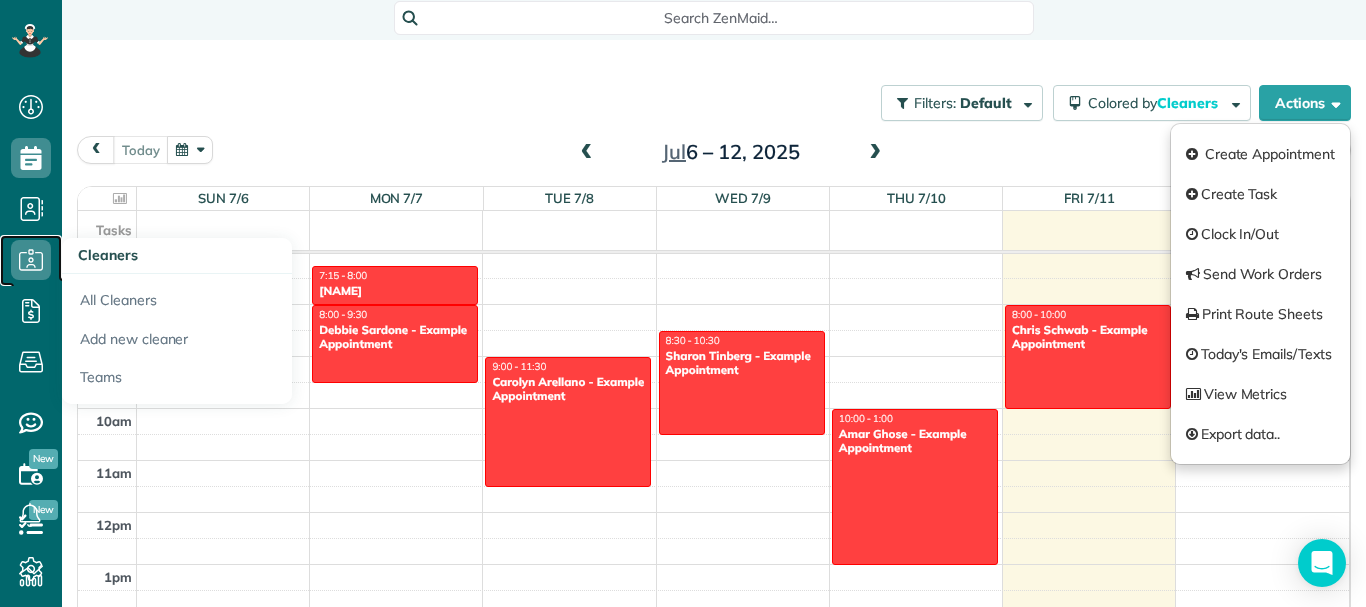click 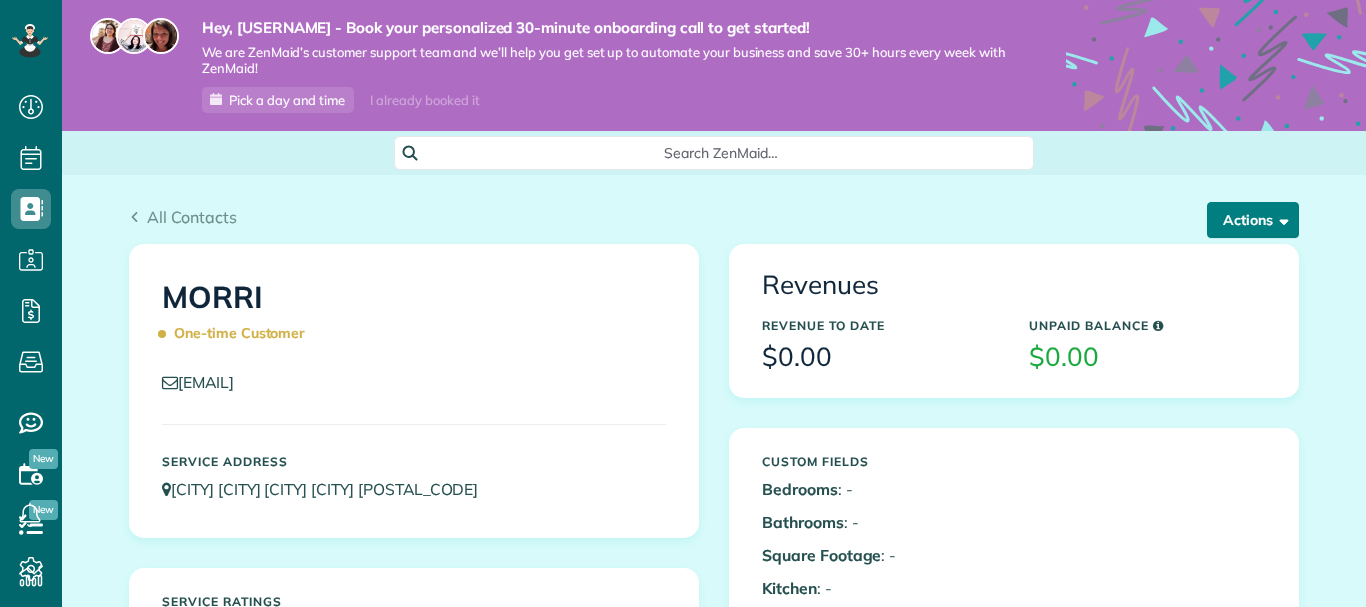 scroll, scrollTop: 0, scrollLeft: 0, axis: both 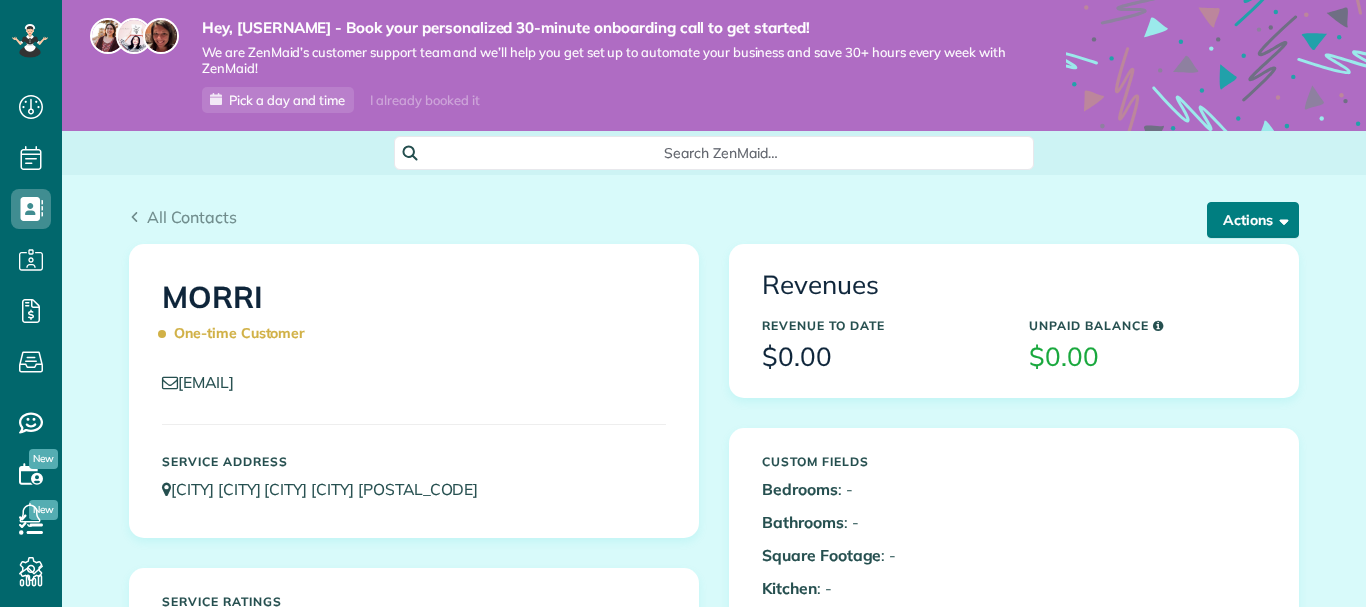 click on "Actions" at bounding box center [1253, 220] 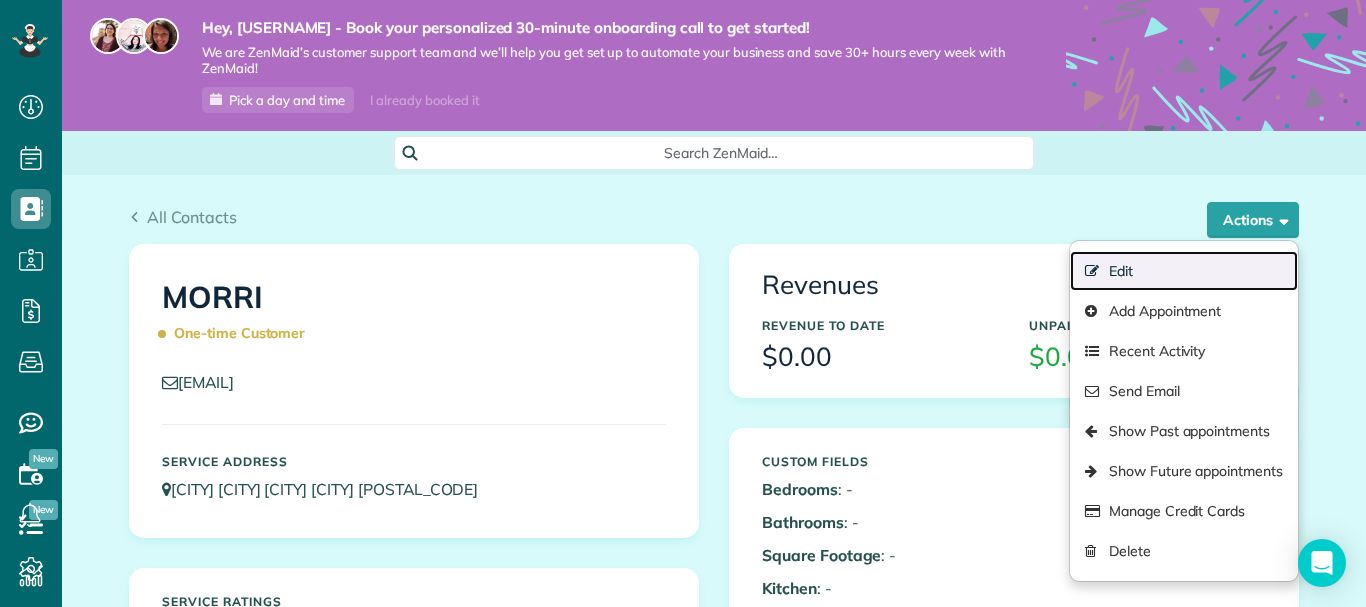 click on "Edit" at bounding box center [1184, 271] 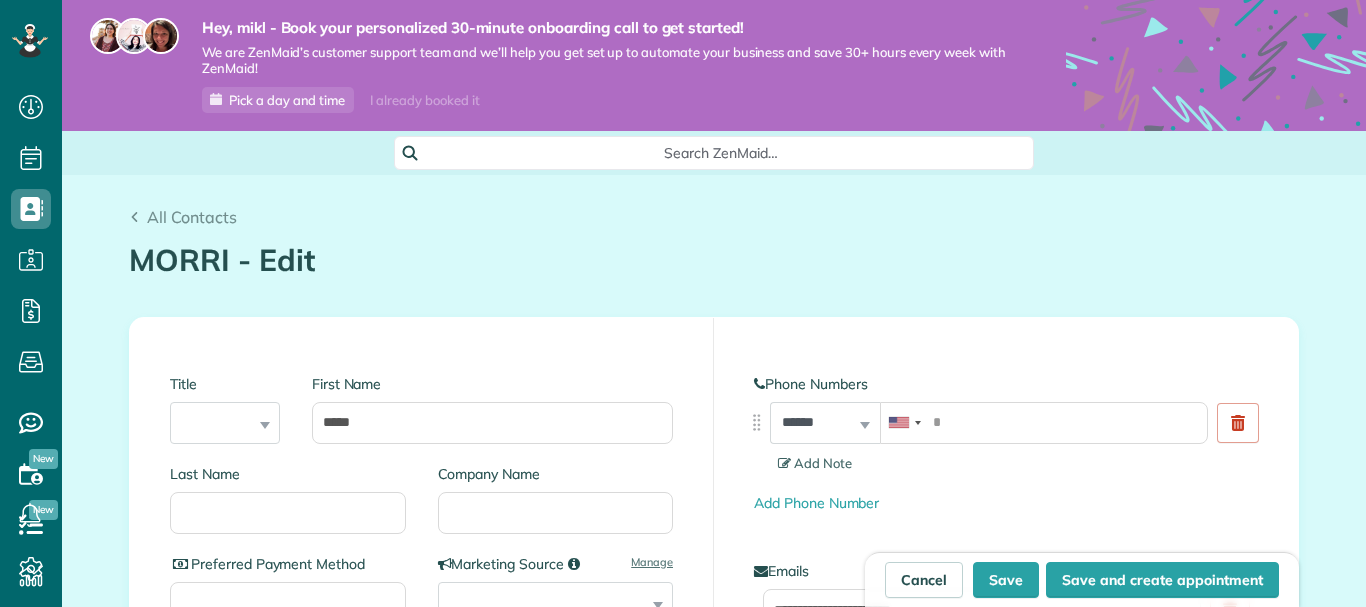 scroll, scrollTop: 0, scrollLeft: 0, axis: both 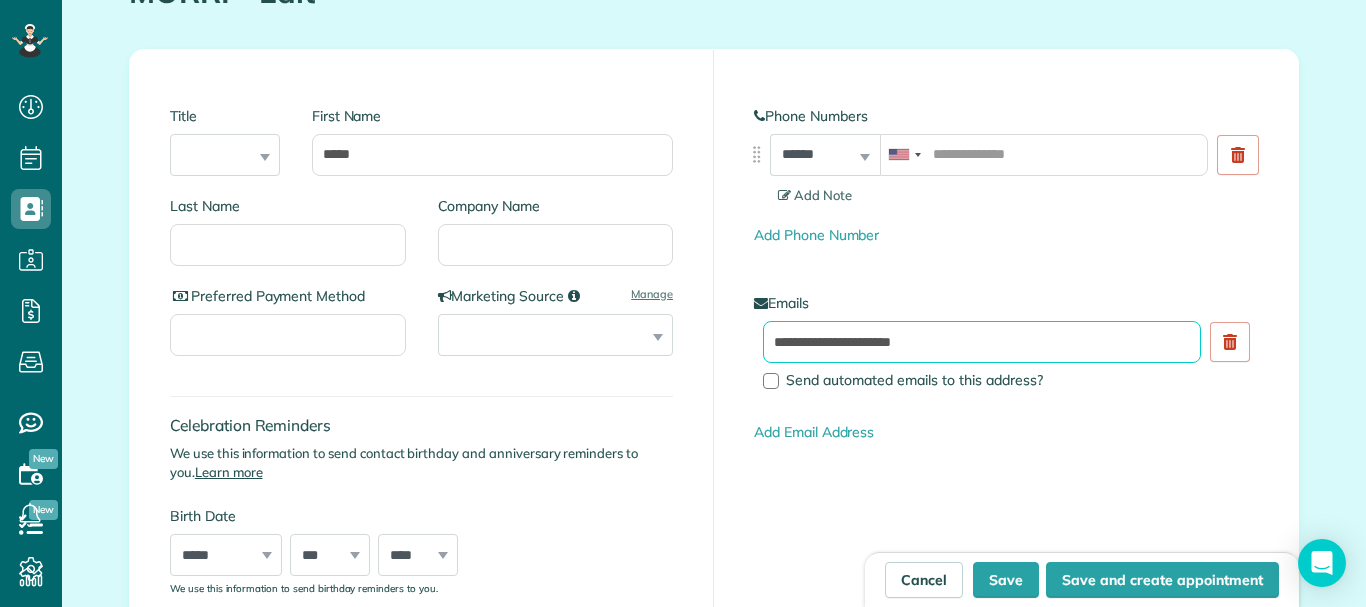 drag, startPoint x: 988, startPoint y: 336, endPoint x: 644, endPoint y: 346, distance: 344.14532 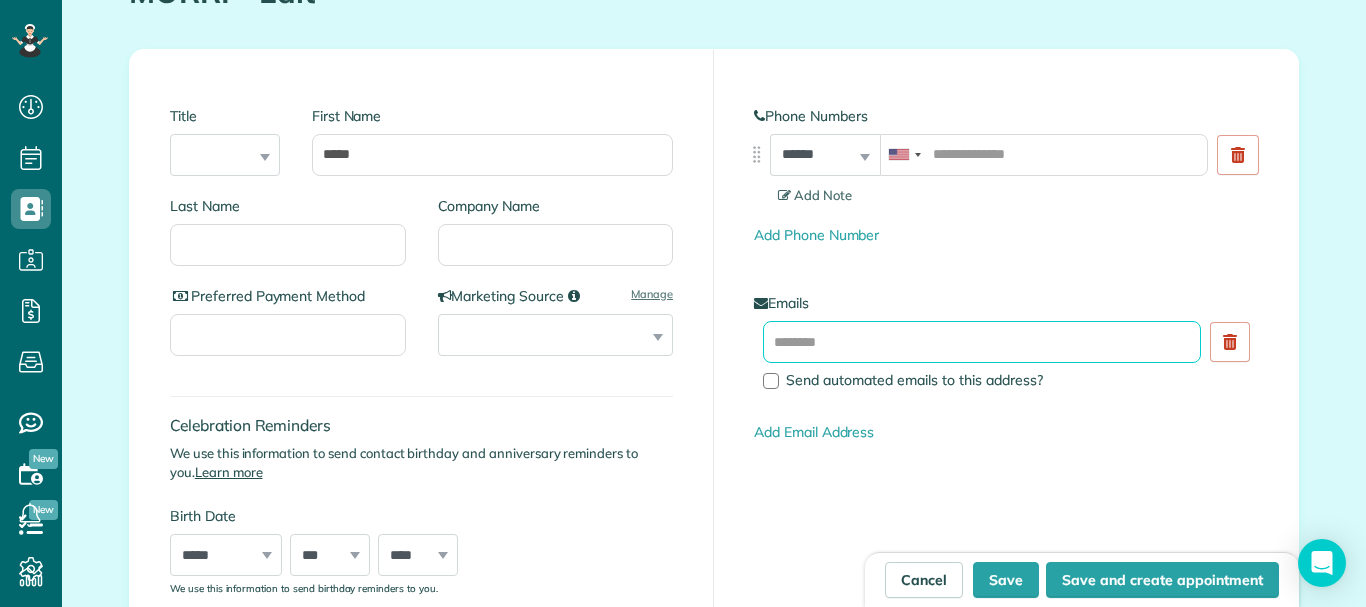 paste on "**********" 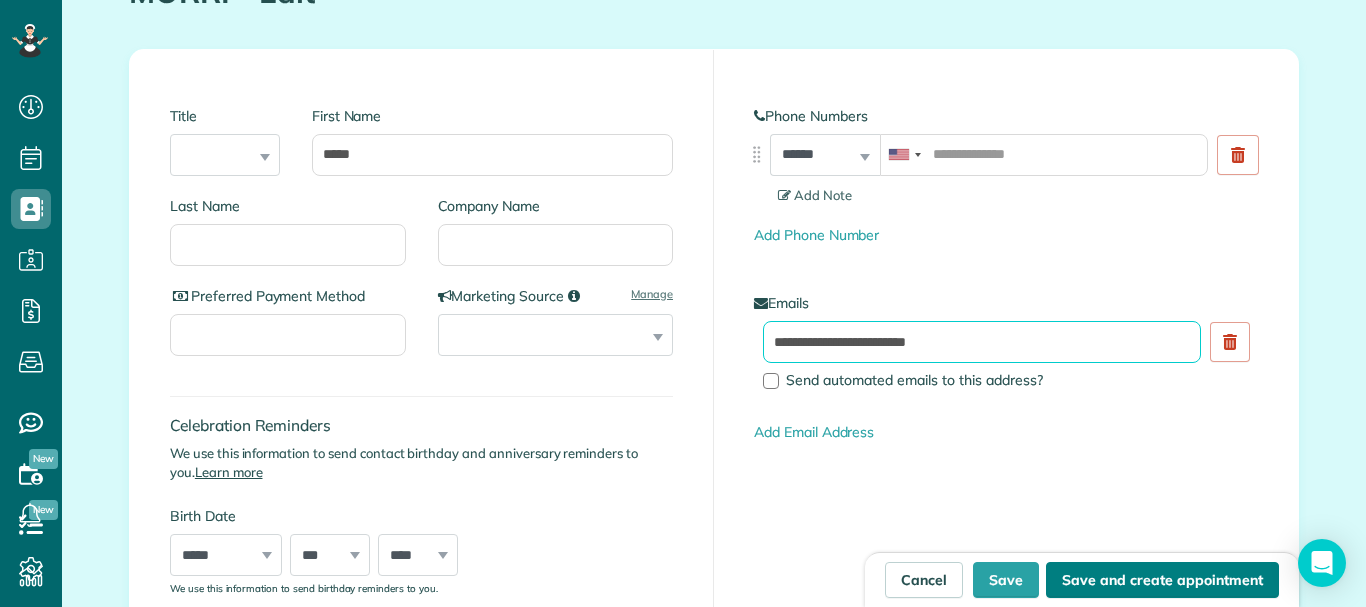 type on "**********" 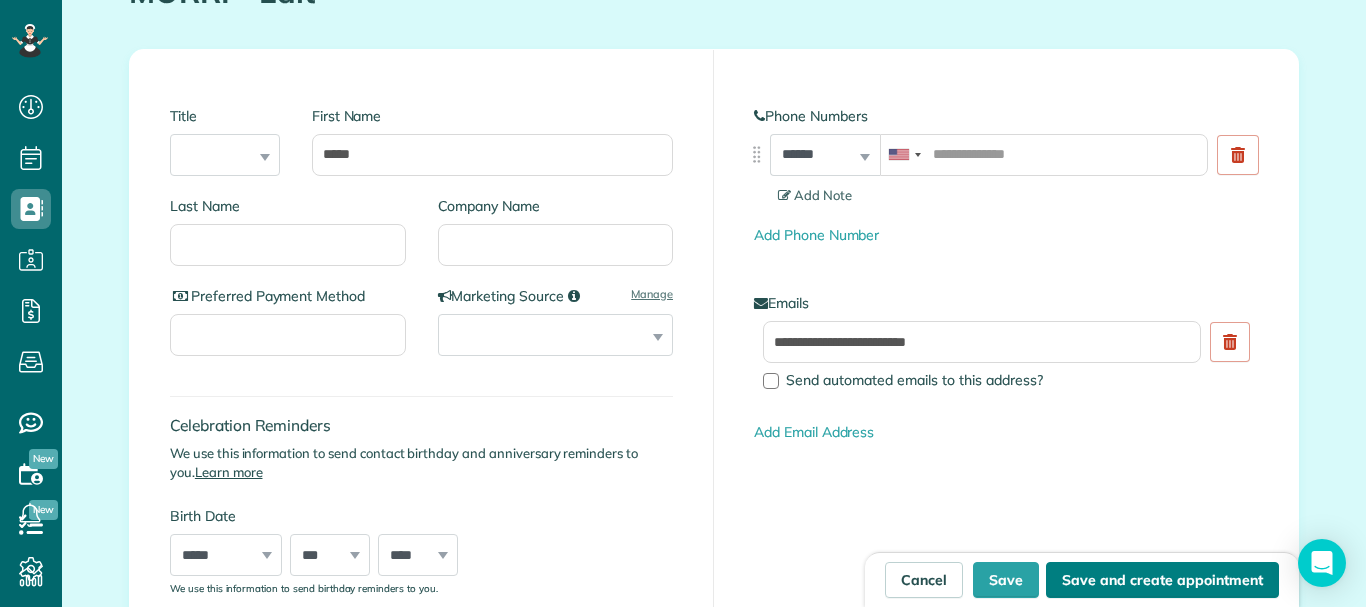 click on "Save and create appointment" at bounding box center (1162, 580) 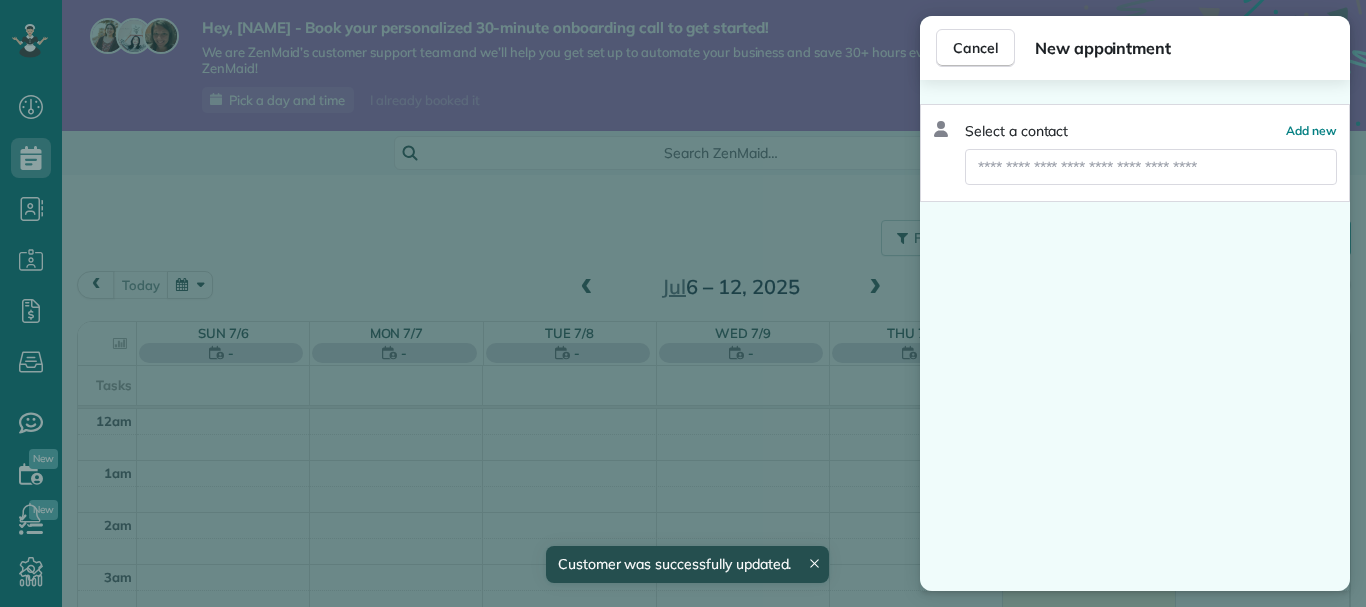 scroll, scrollTop: 0, scrollLeft: 0, axis: both 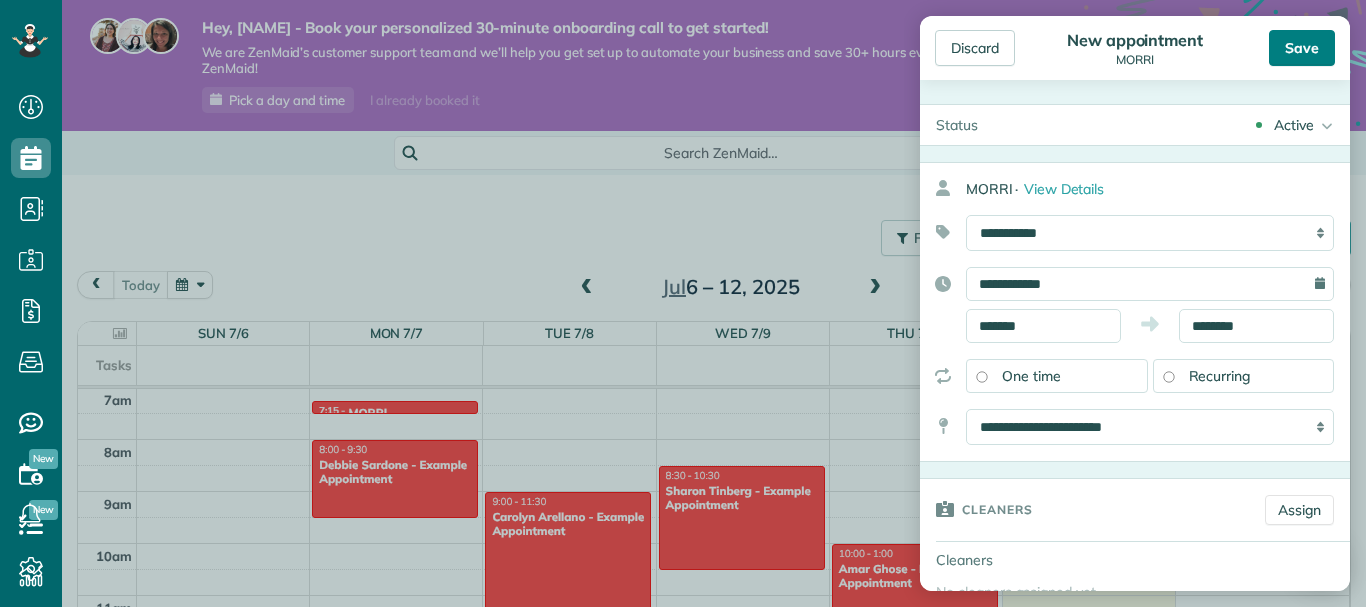 click on "Save" at bounding box center (1302, 48) 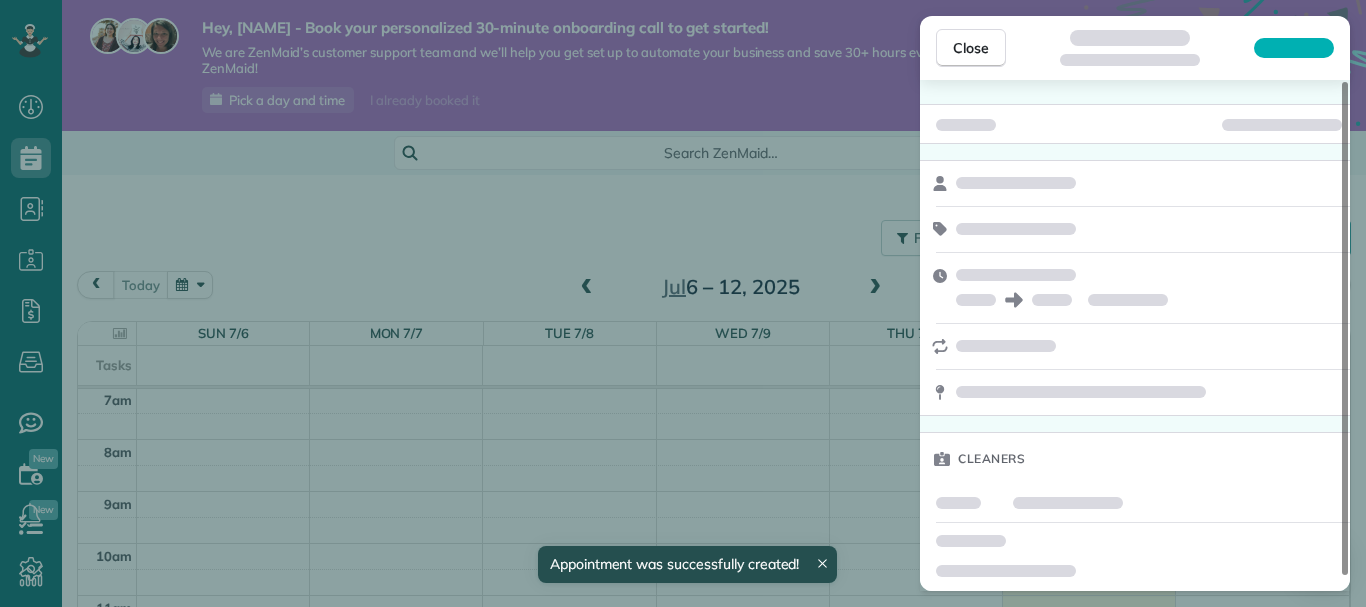 scroll, scrollTop: 365, scrollLeft: 0, axis: vertical 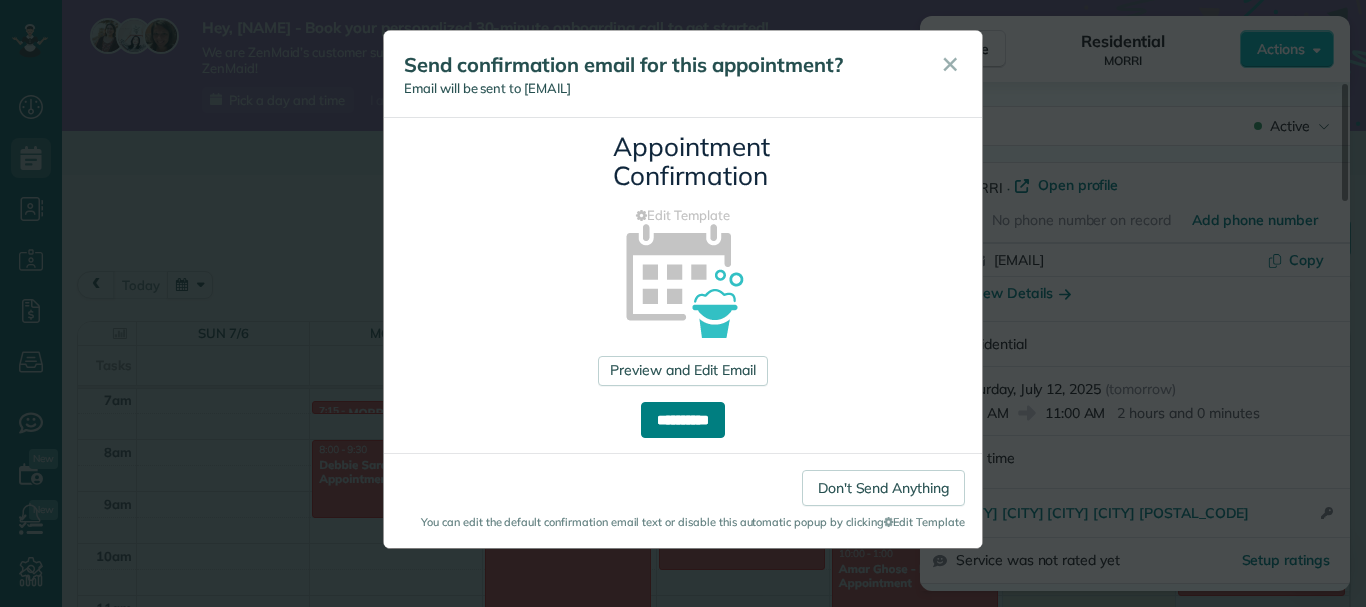 click on "**********" at bounding box center [683, 420] 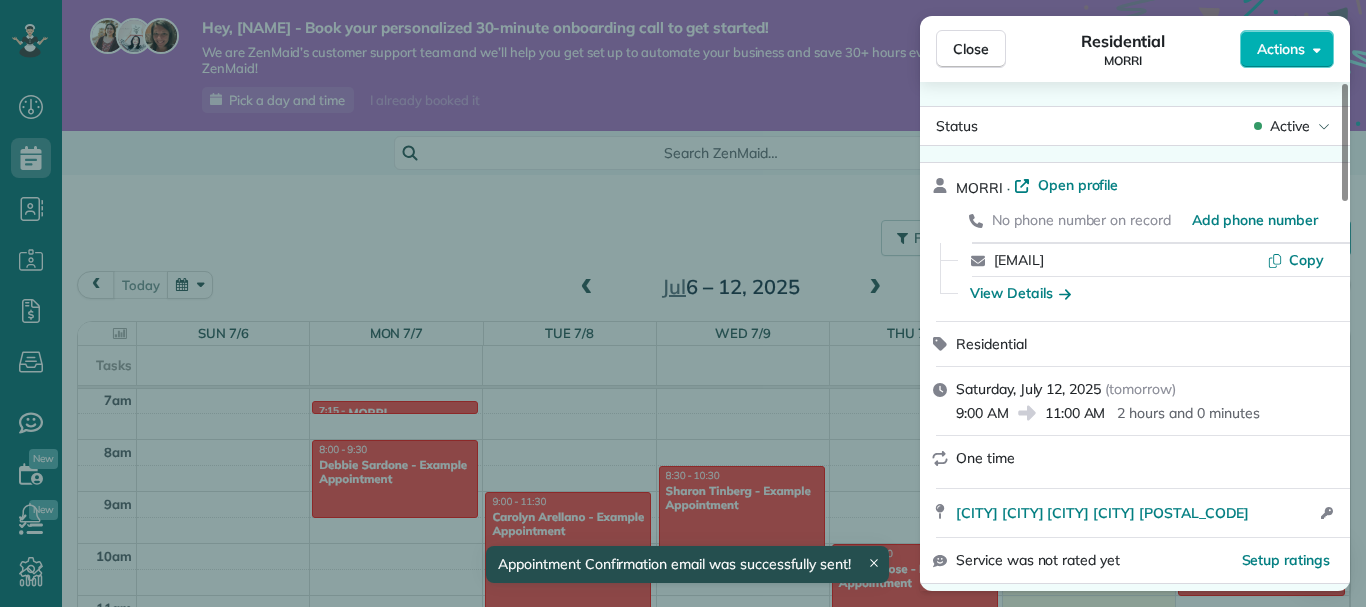 scroll, scrollTop: 365, scrollLeft: 0, axis: vertical 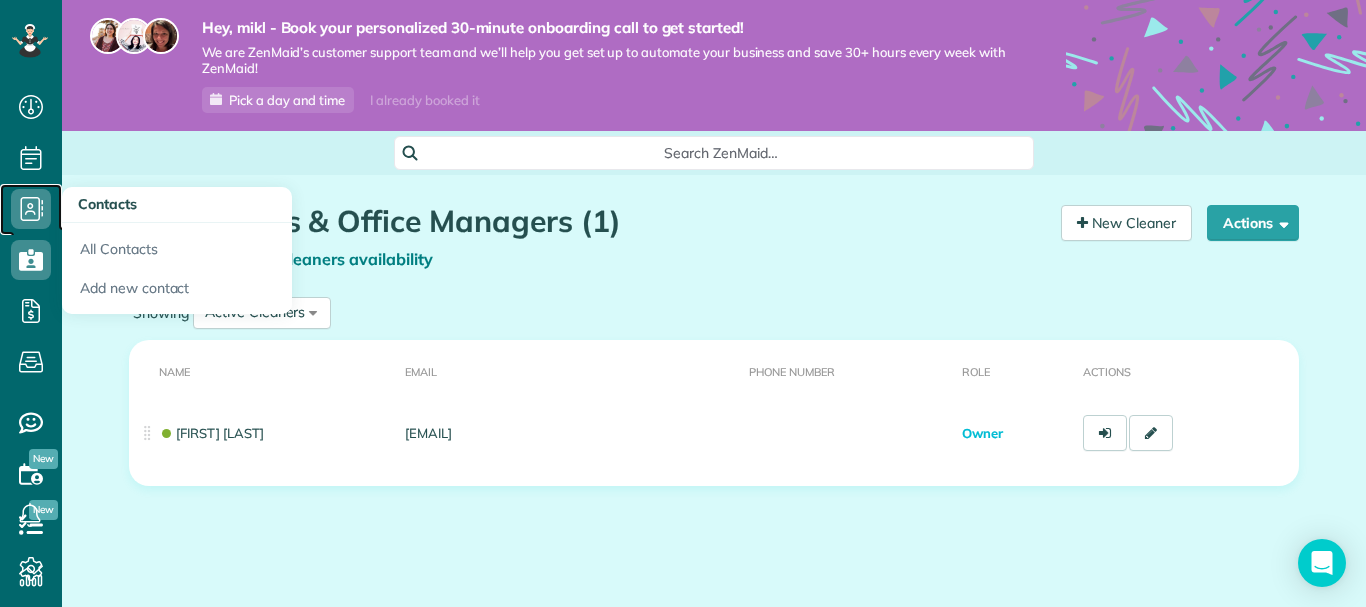 click 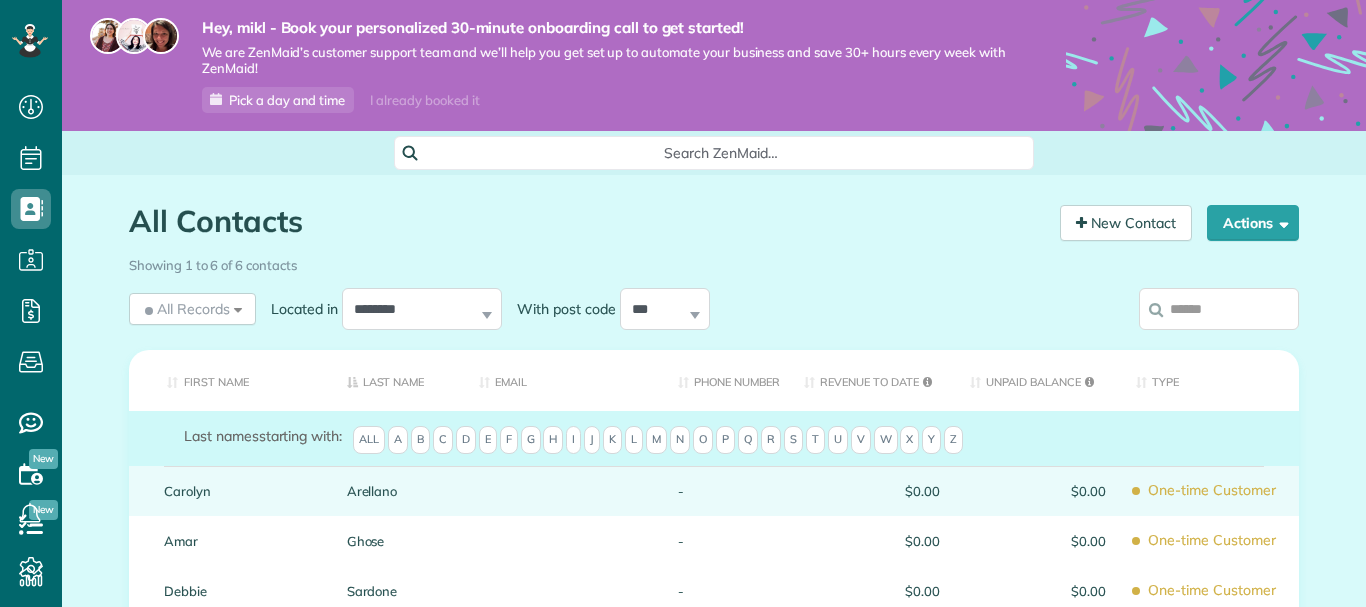 scroll, scrollTop: 0, scrollLeft: 0, axis: both 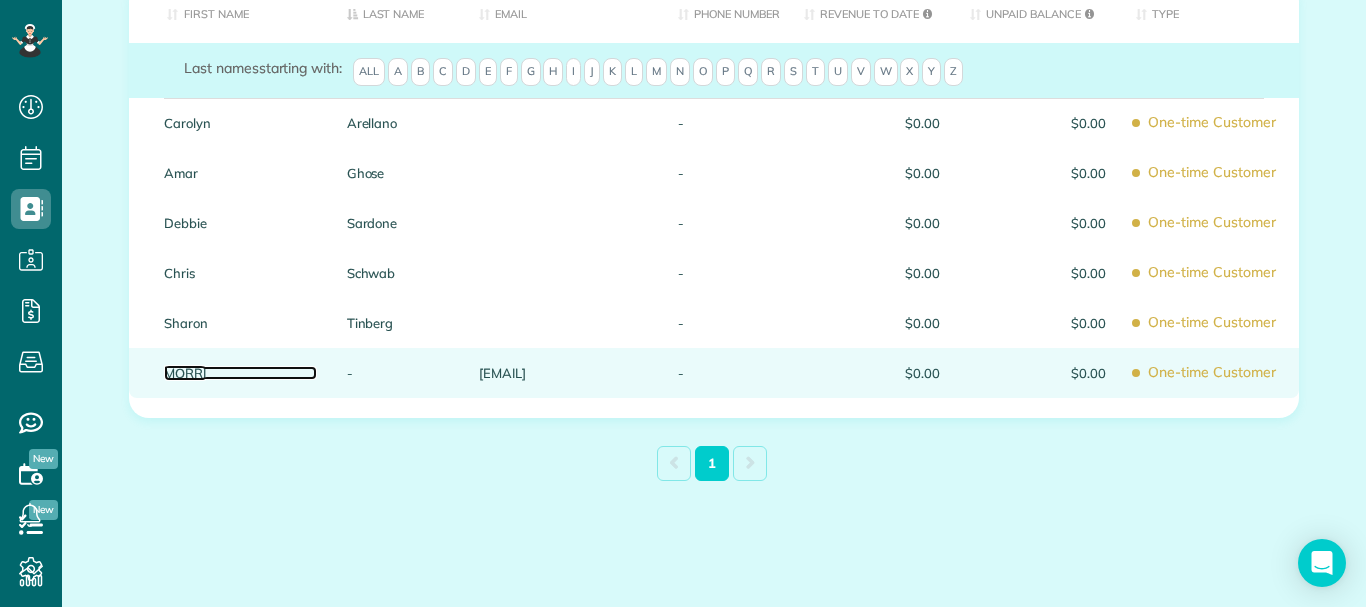 click on "MORRI" at bounding box center (240, 373) 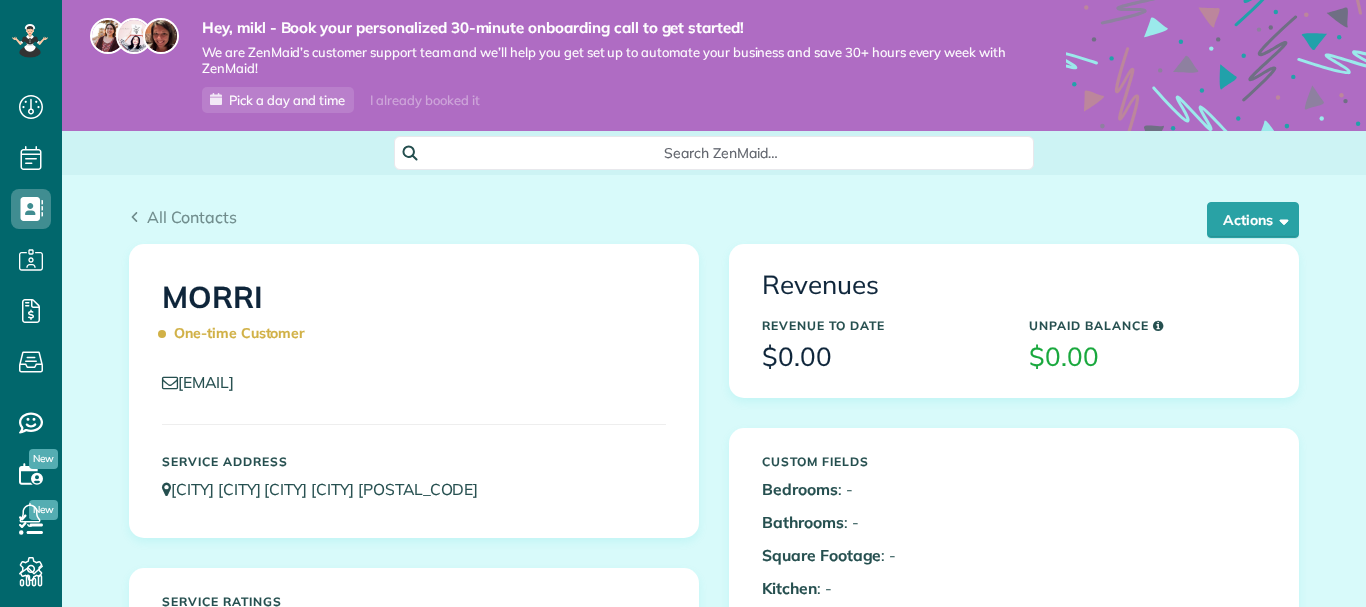 scroll, scrollTop: 0, scrollLeft: 0, axis: both 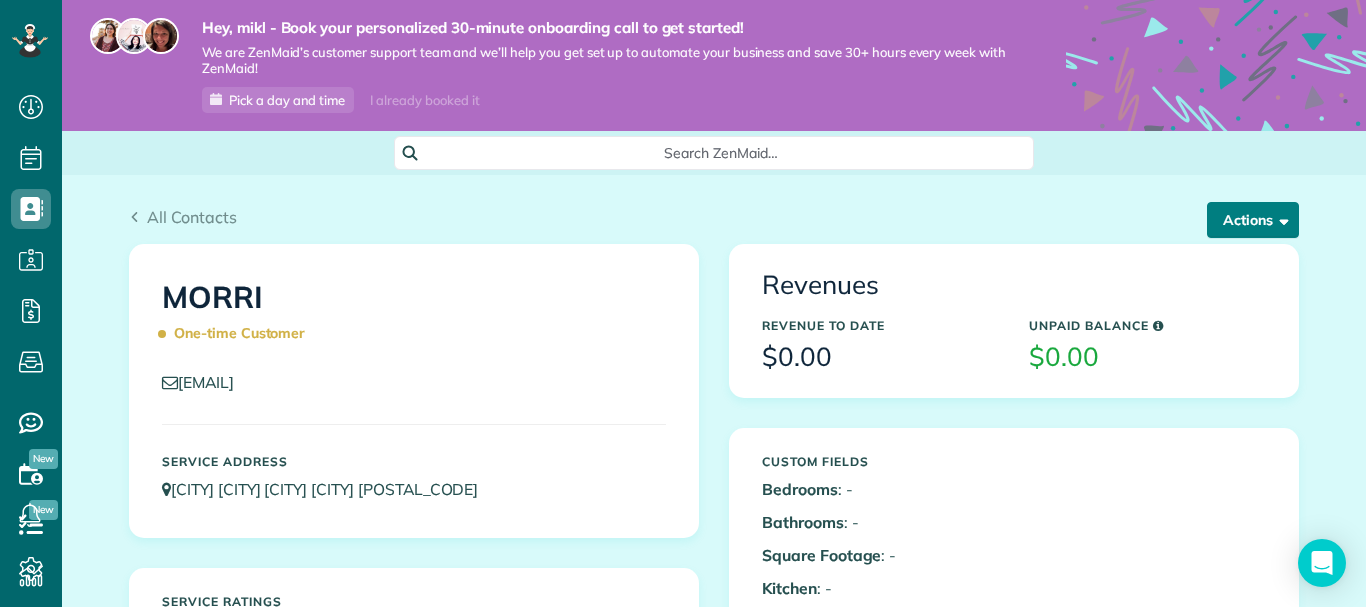 click on "Actions" at bounding box center (1253, 220) 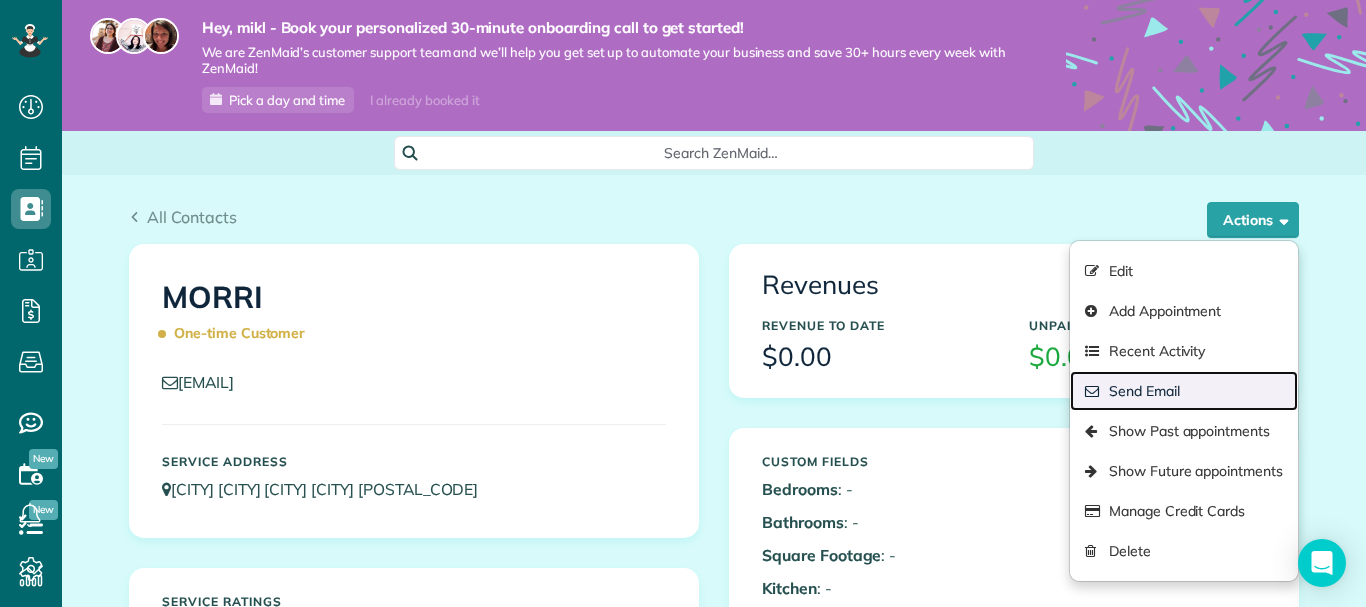 click on "Send Email" at bounding box center (1184, 391) 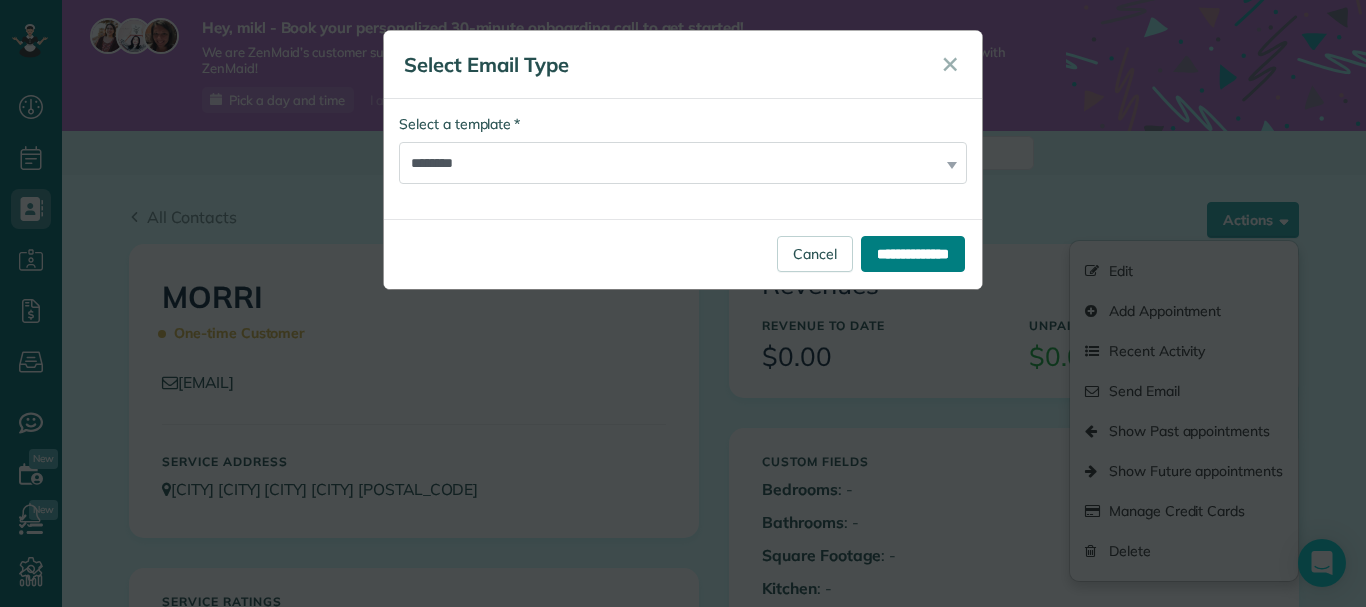 click on "**********" at bounding box center [913, 254] 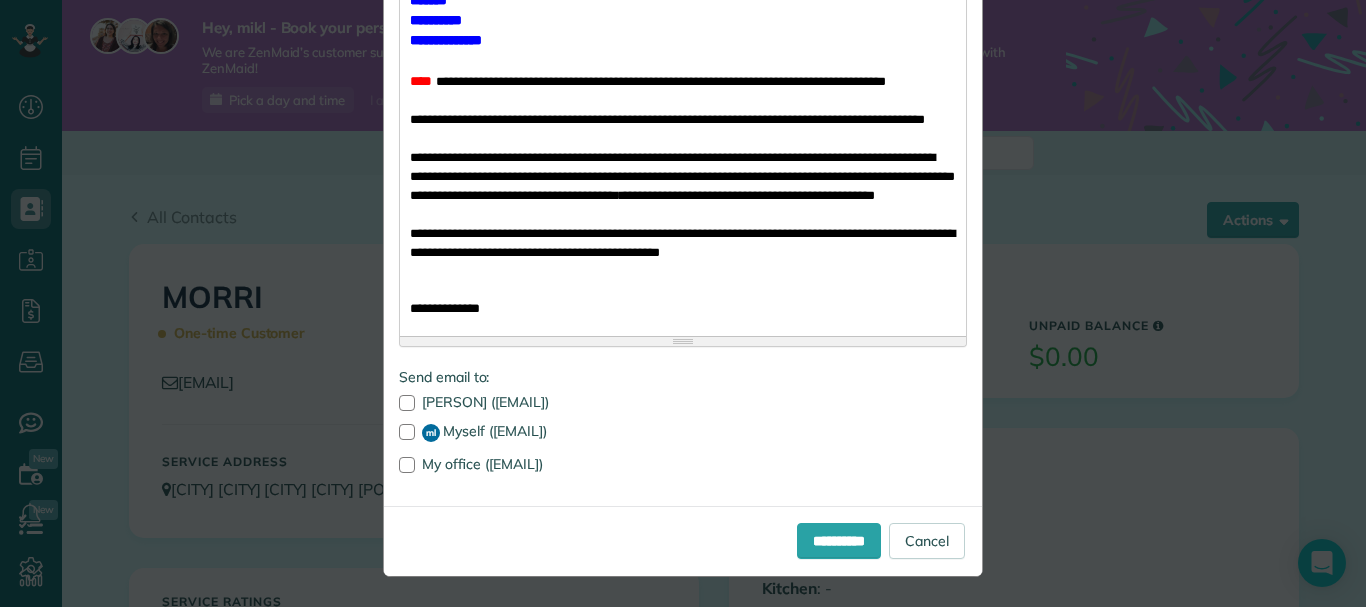 scroll, scrollTop: 645, scrollLeft: 0, axis: vertical 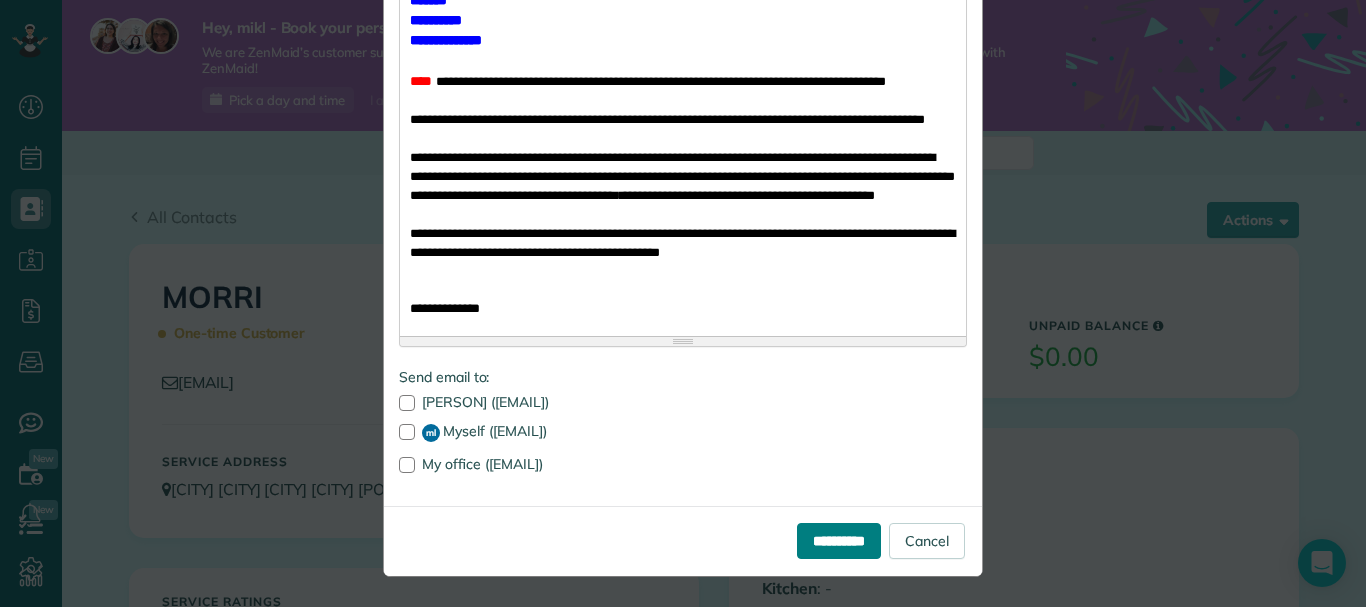 click on "**********" at bounding box center [839, 541] 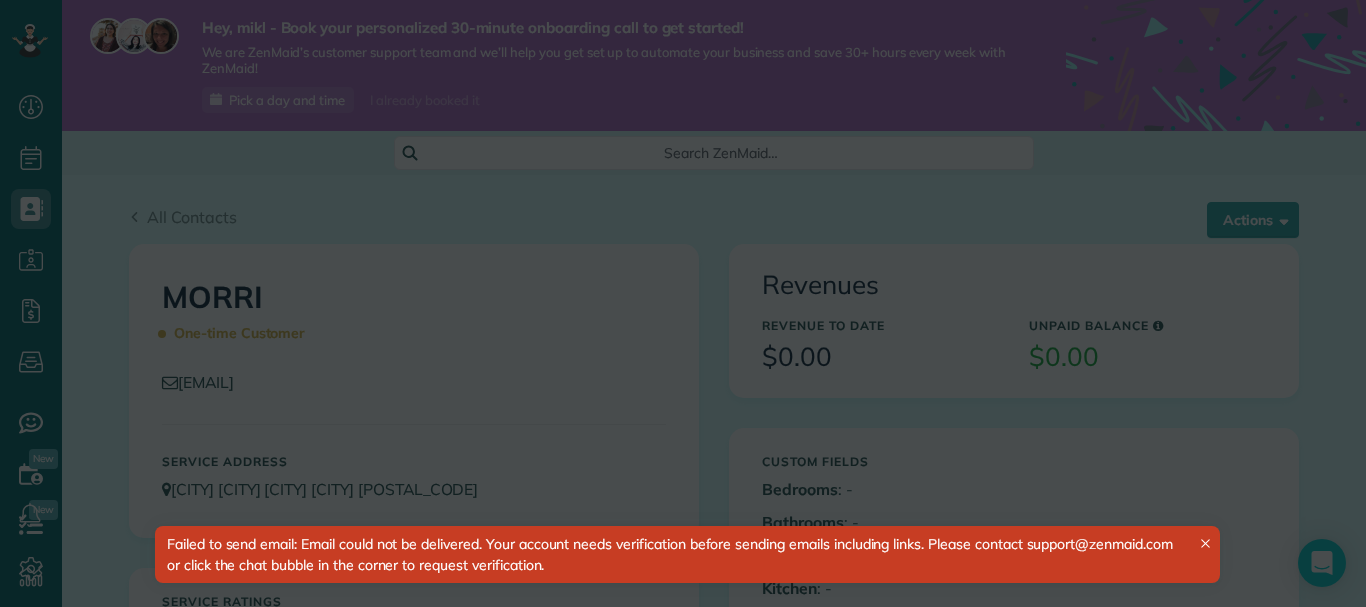 scroll, scrollTop: 0, scrollLeft: 0, axis: both 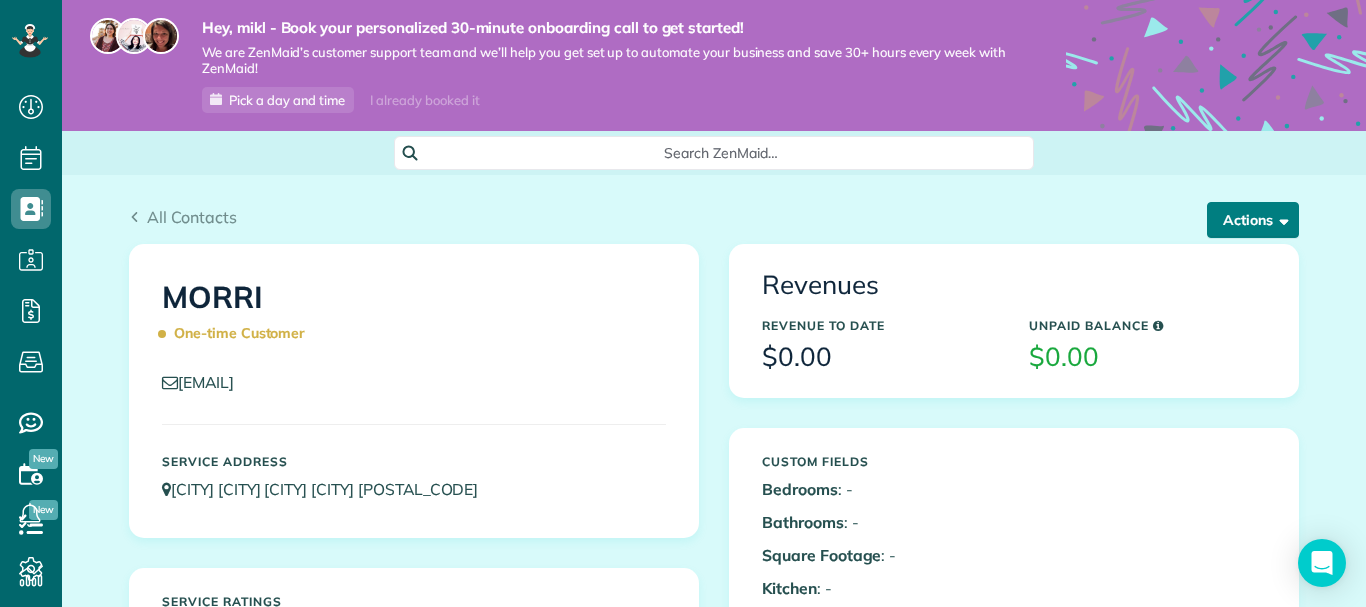 click on "Actions" at bounding box center (1253, 220) 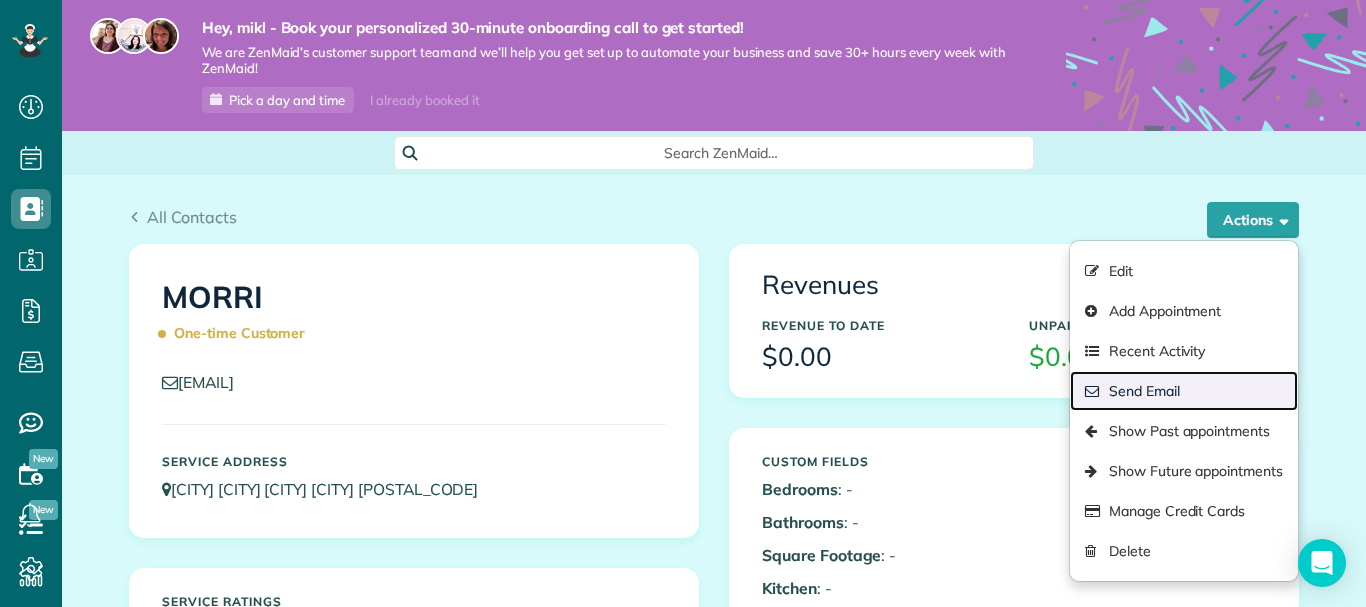 click on "Send Email" at bounding box center [1184, 391] 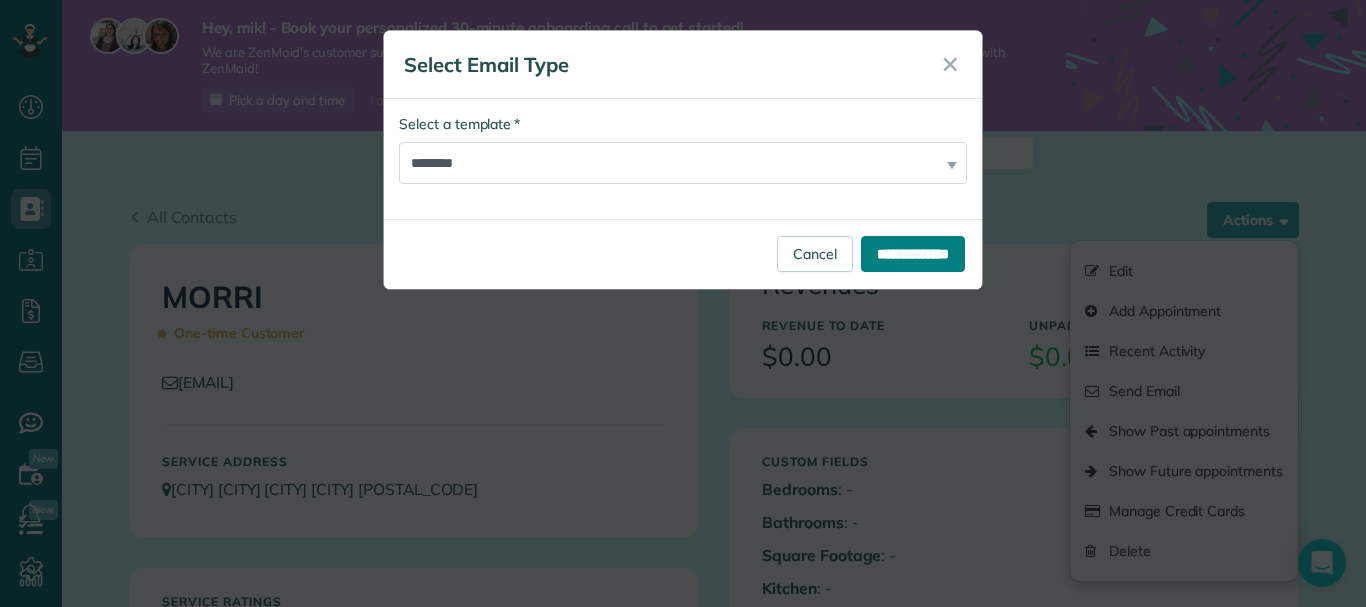 click on "**********" at bounding box center [913, 254] 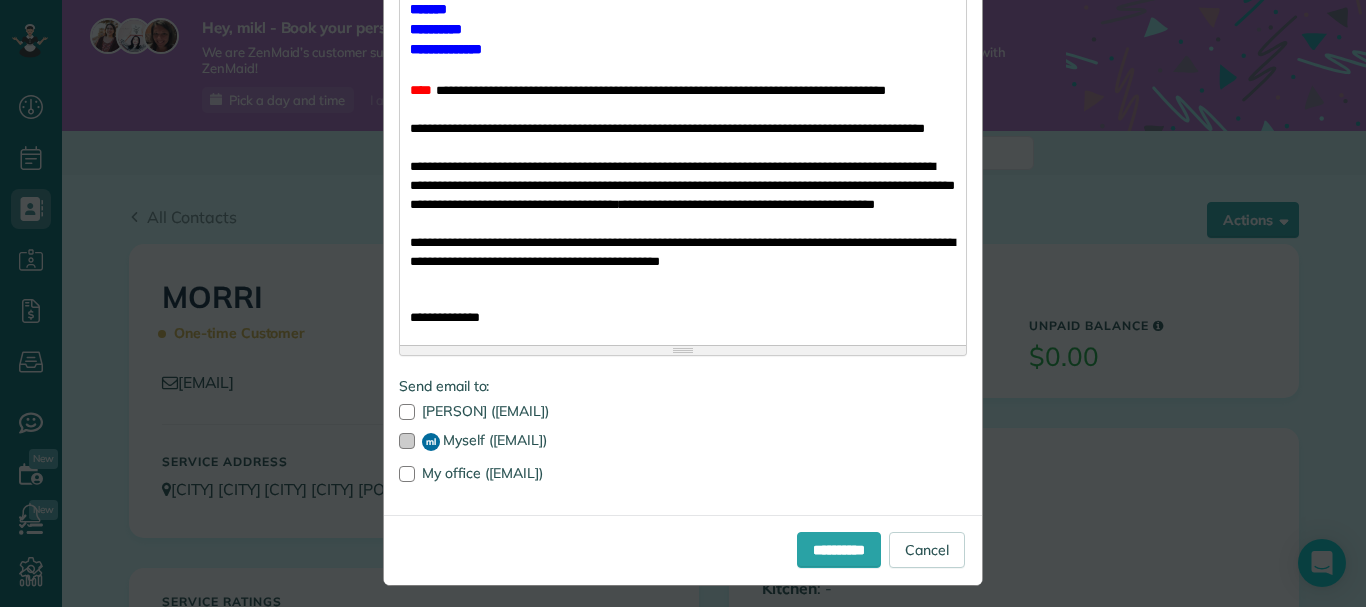 scroll, scrollTop: 645, scrollLeft: 0, axis: vertical 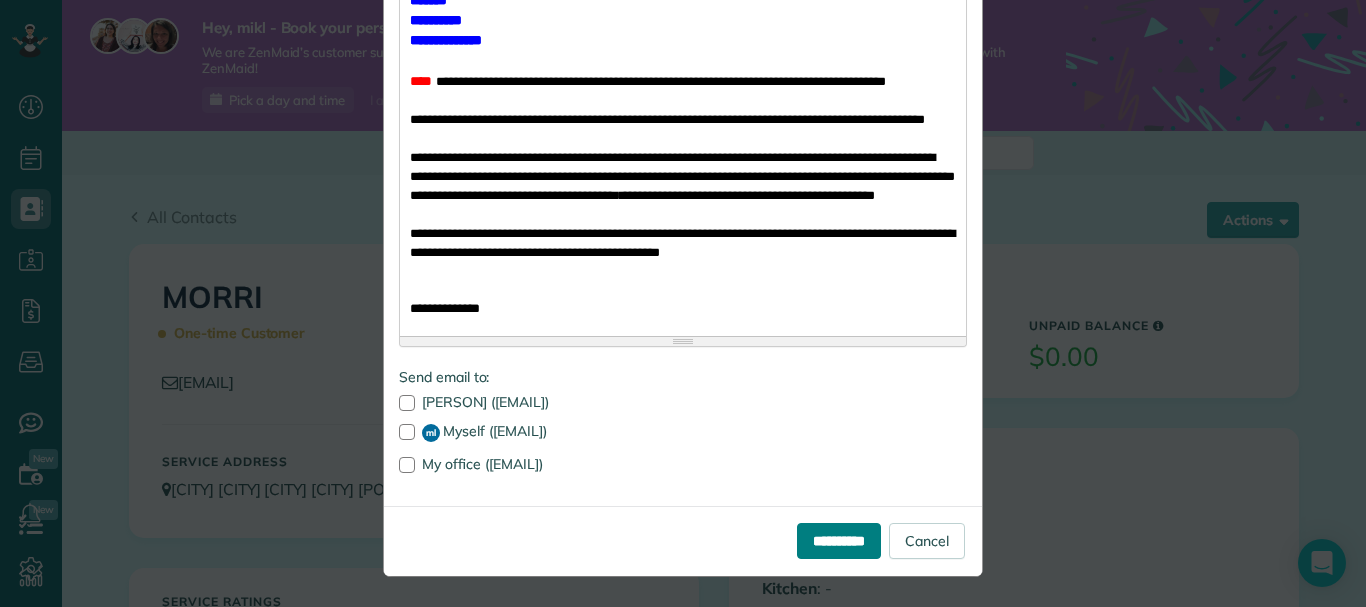 click on "**********" at bounding box center [839, 541] 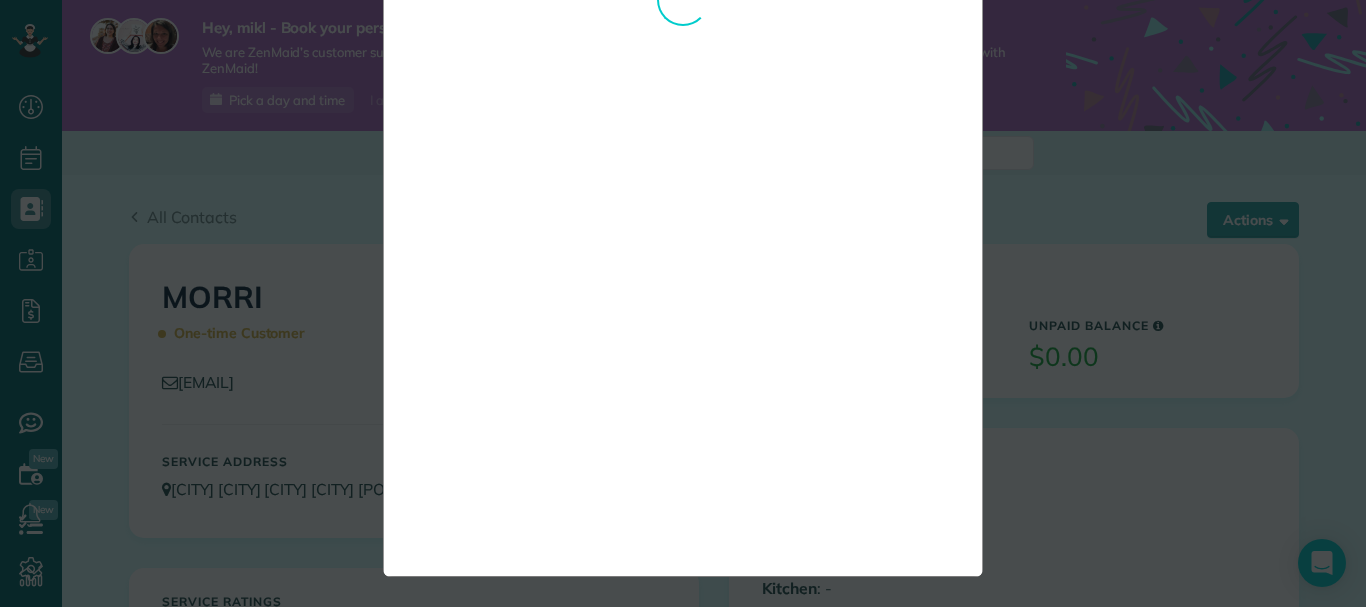 scroll, scrollTop: 0, scrollLeft: 0, axis: both 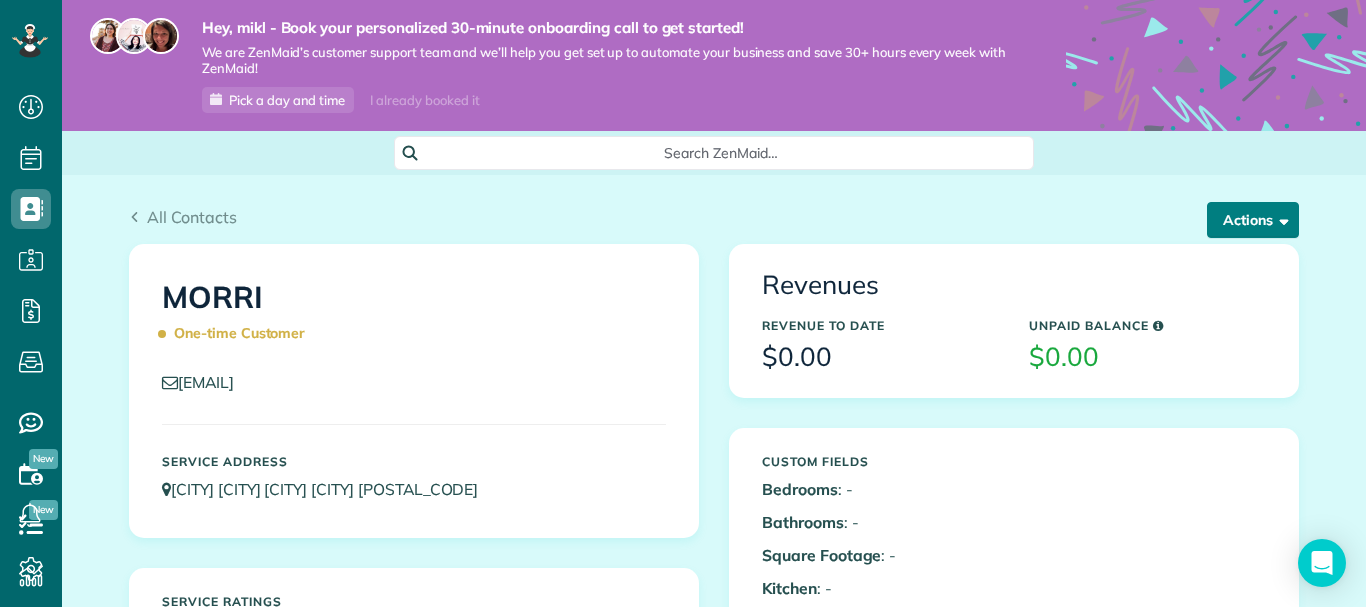 click on "Actions" at bounding box center [1253, 220] 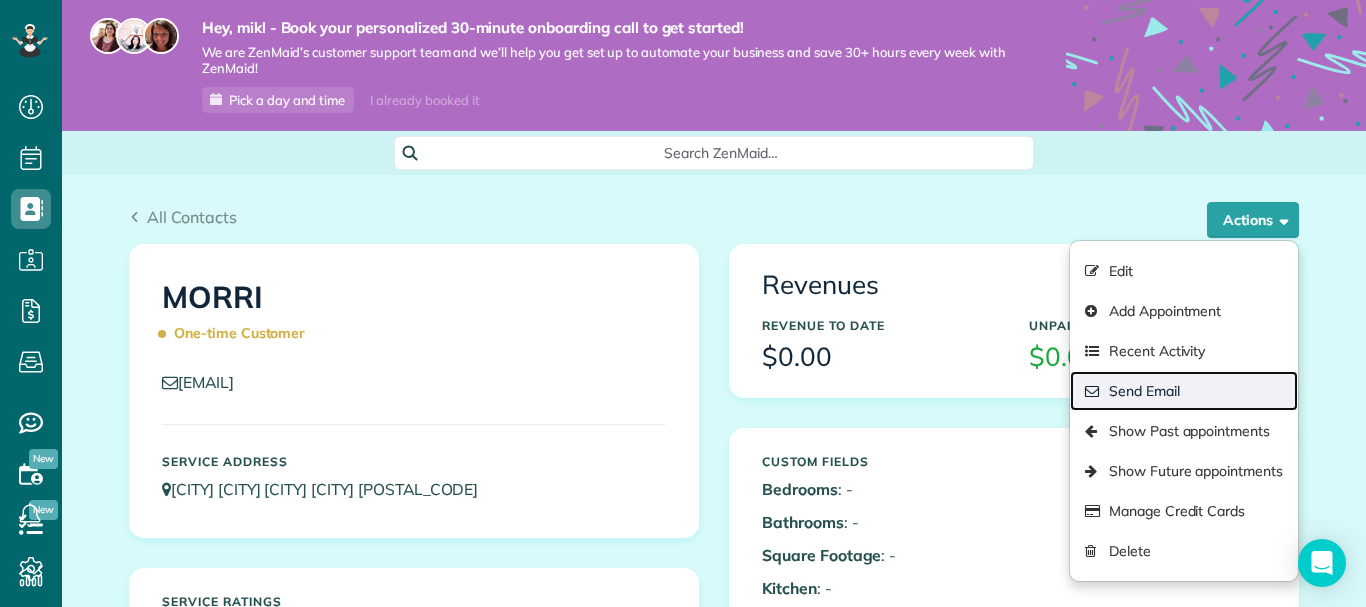 click on "Send Email" at bounding box center [1184, 391] 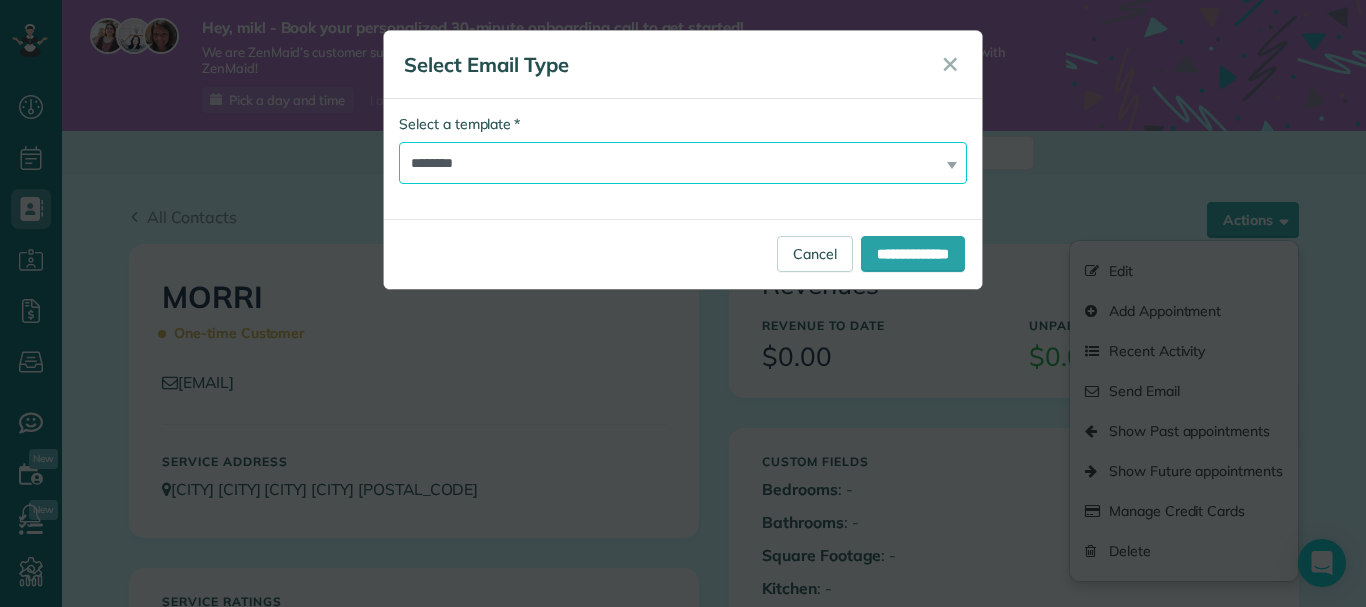 click on "**********" at bounding box center [683, 163] 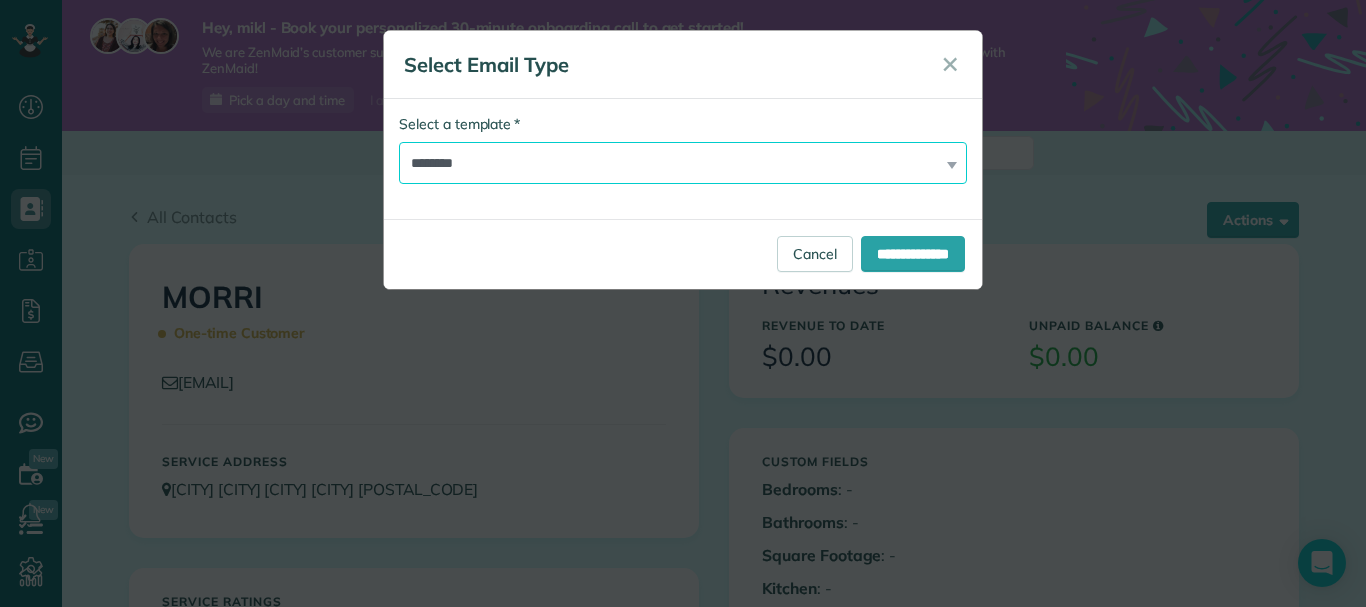 select on "*******" 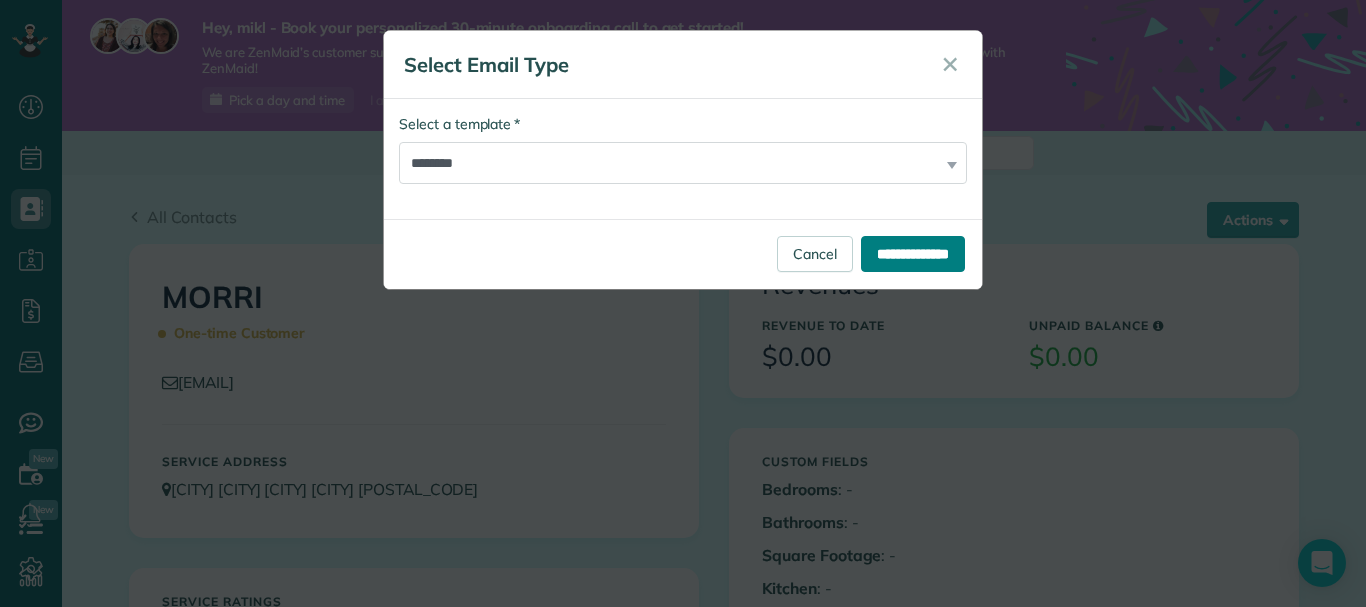 click on "**********" at bounding box center [913, 254] 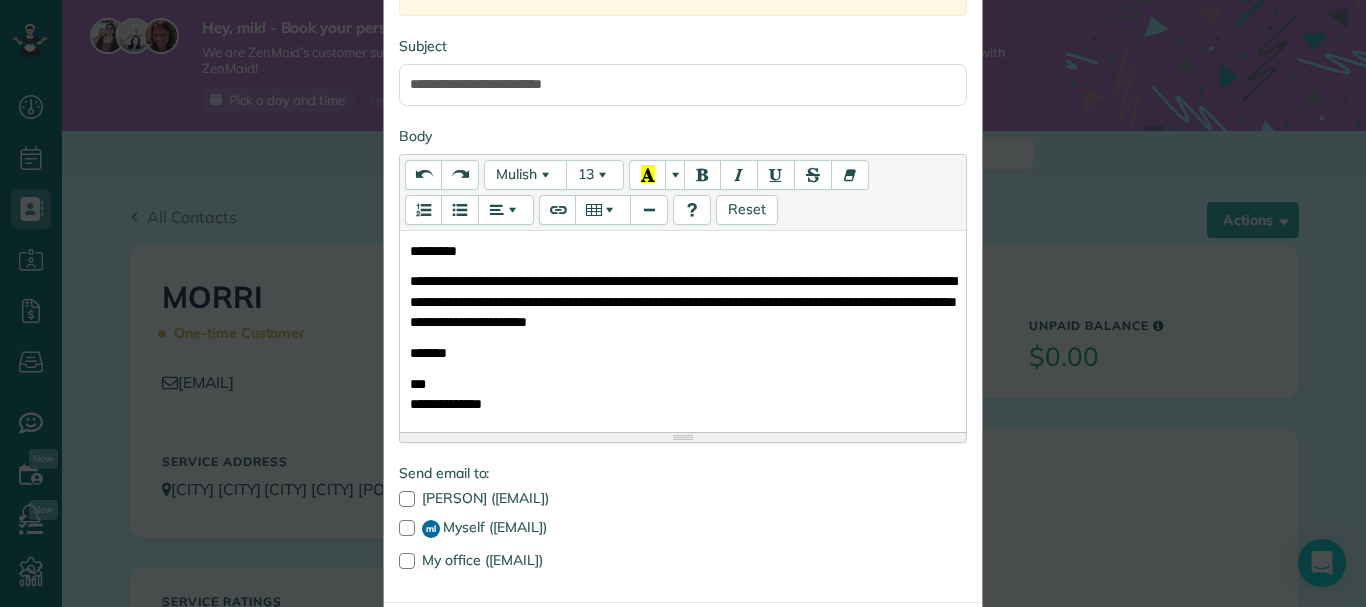 scroll, scrollTop: 337, scrollLeft: 0, axis: vertical 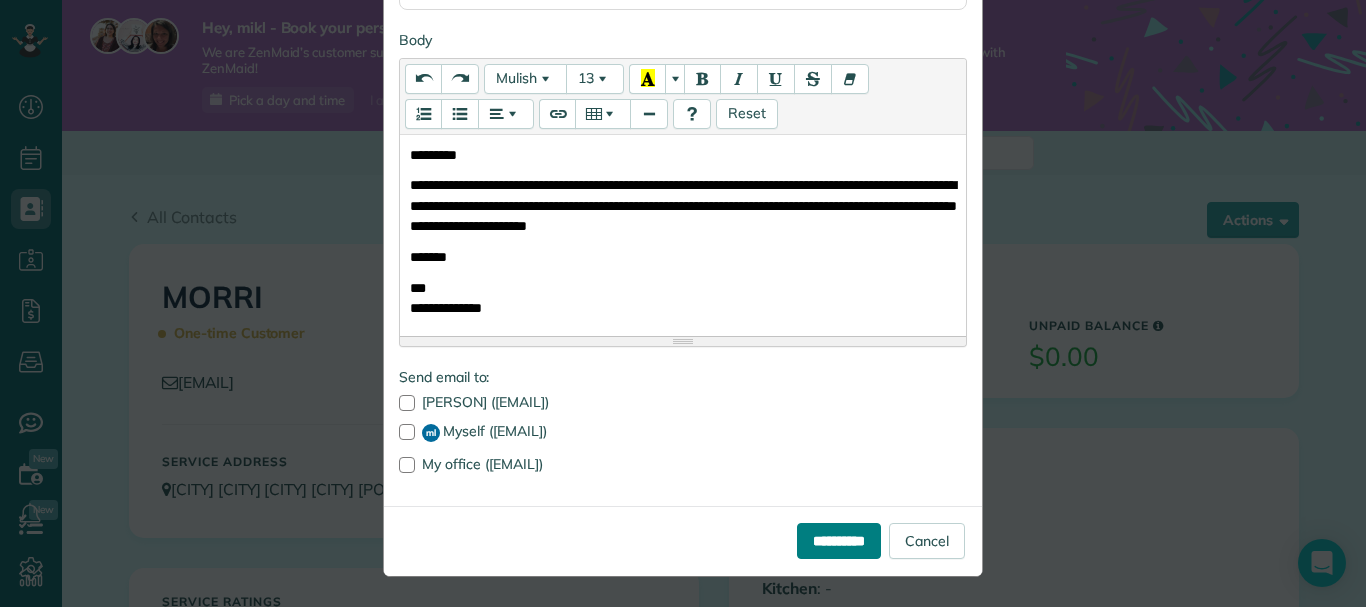 click on "**********" at bounding box center [839, 541] 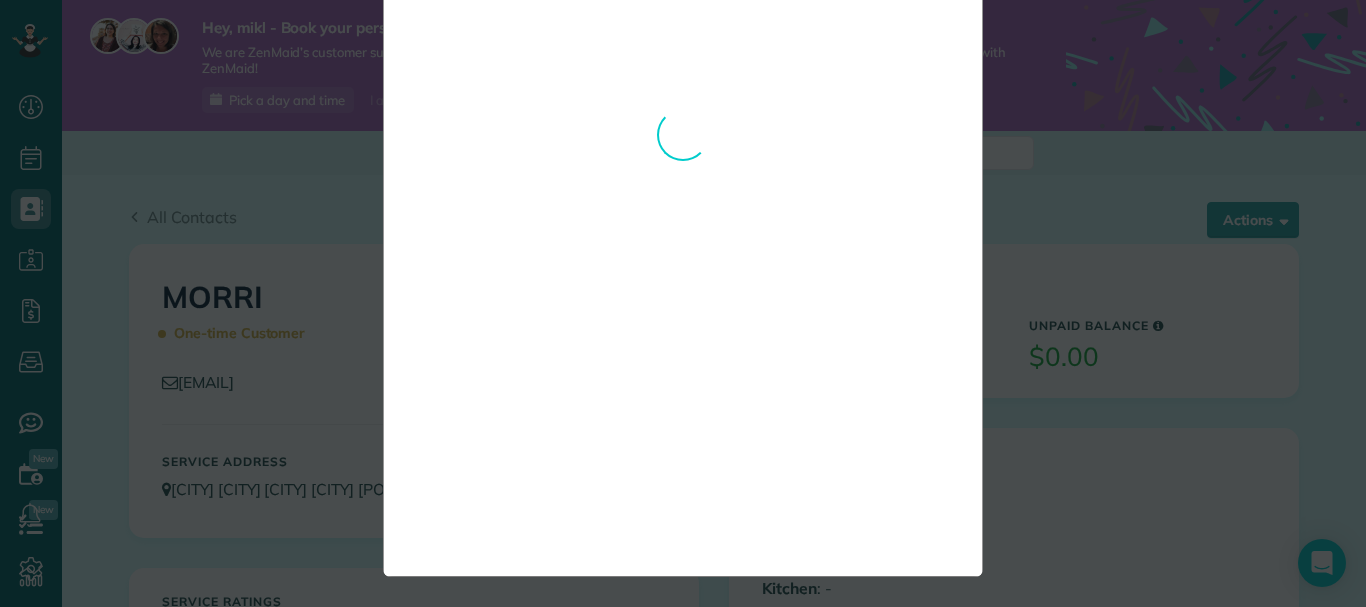 scroll, scrollTop: 0, scrollLeft: 0, axis: both 